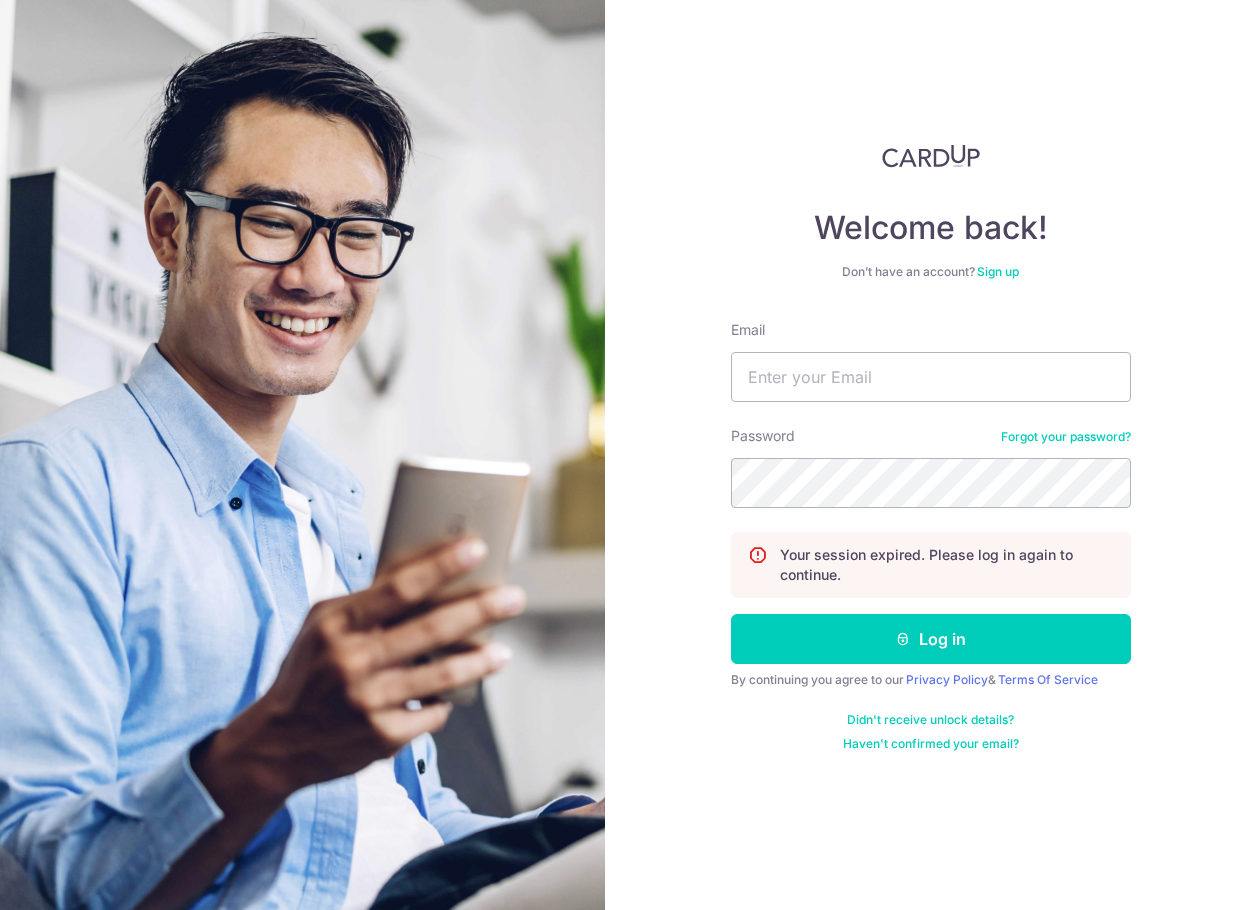 scroll, scrollTop: 0, scrollLeft: 0, axis: both 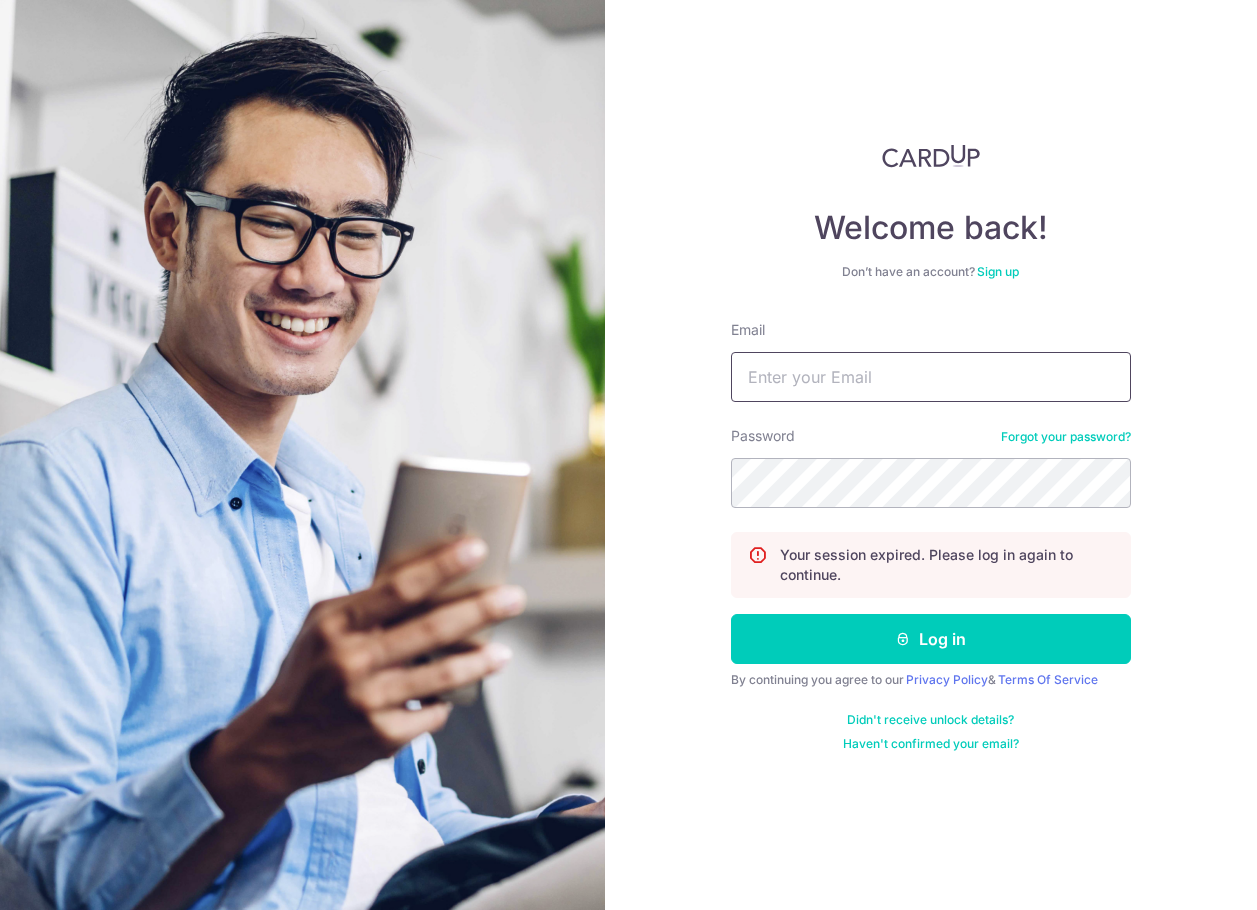 type on "[EMAIL]" 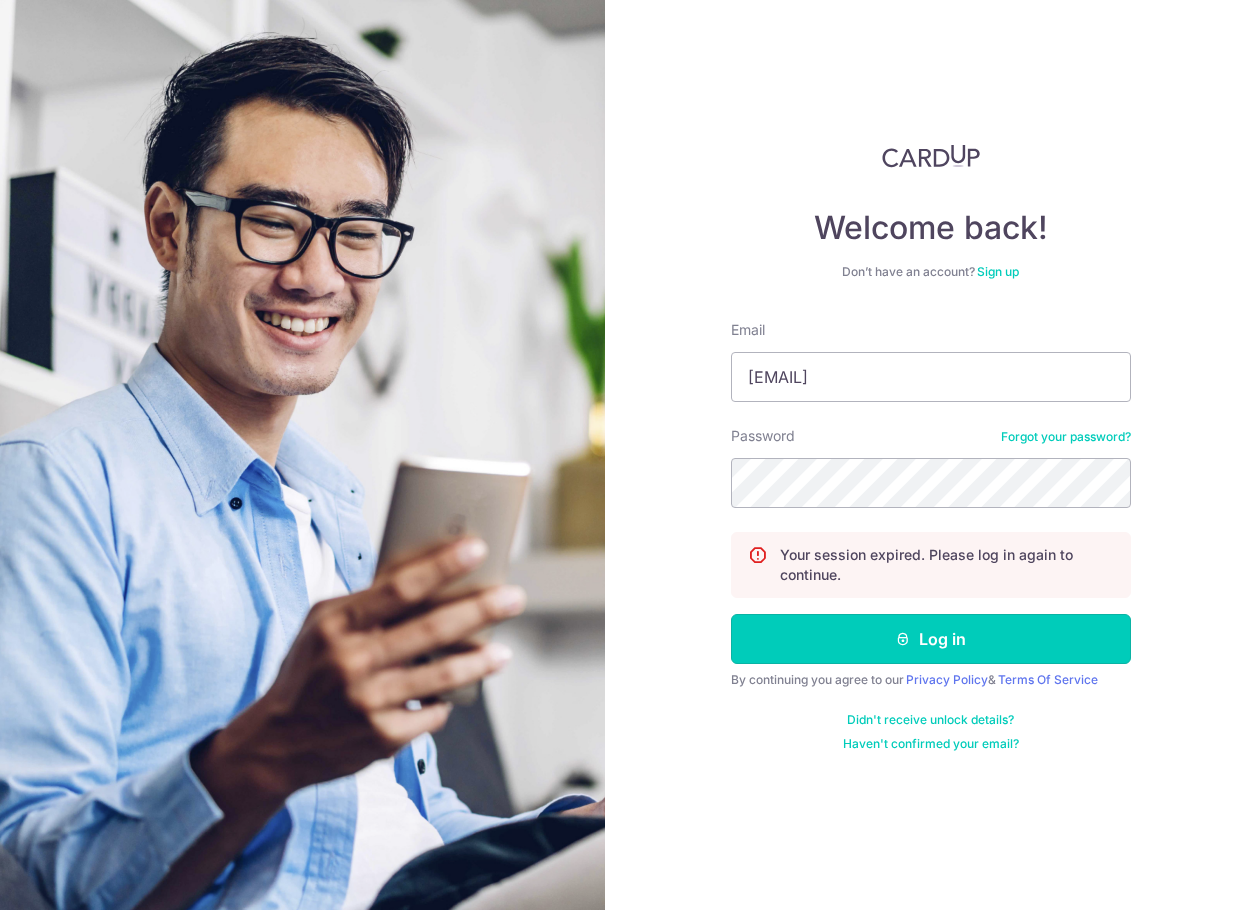 click on "Log in" at bounding box center (931, 639) 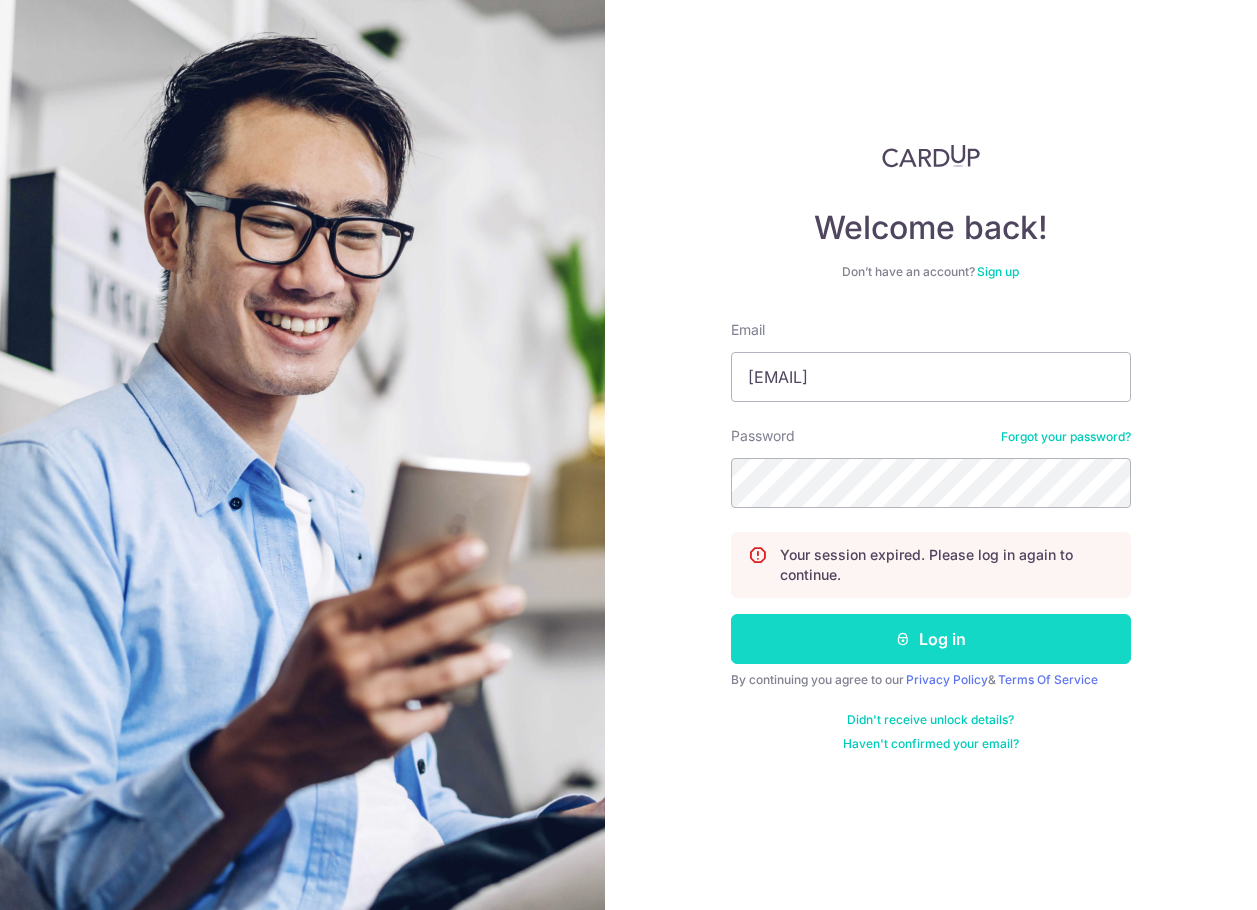 scroll, scrollTop: 0, scrollLeft: 0, axis: both 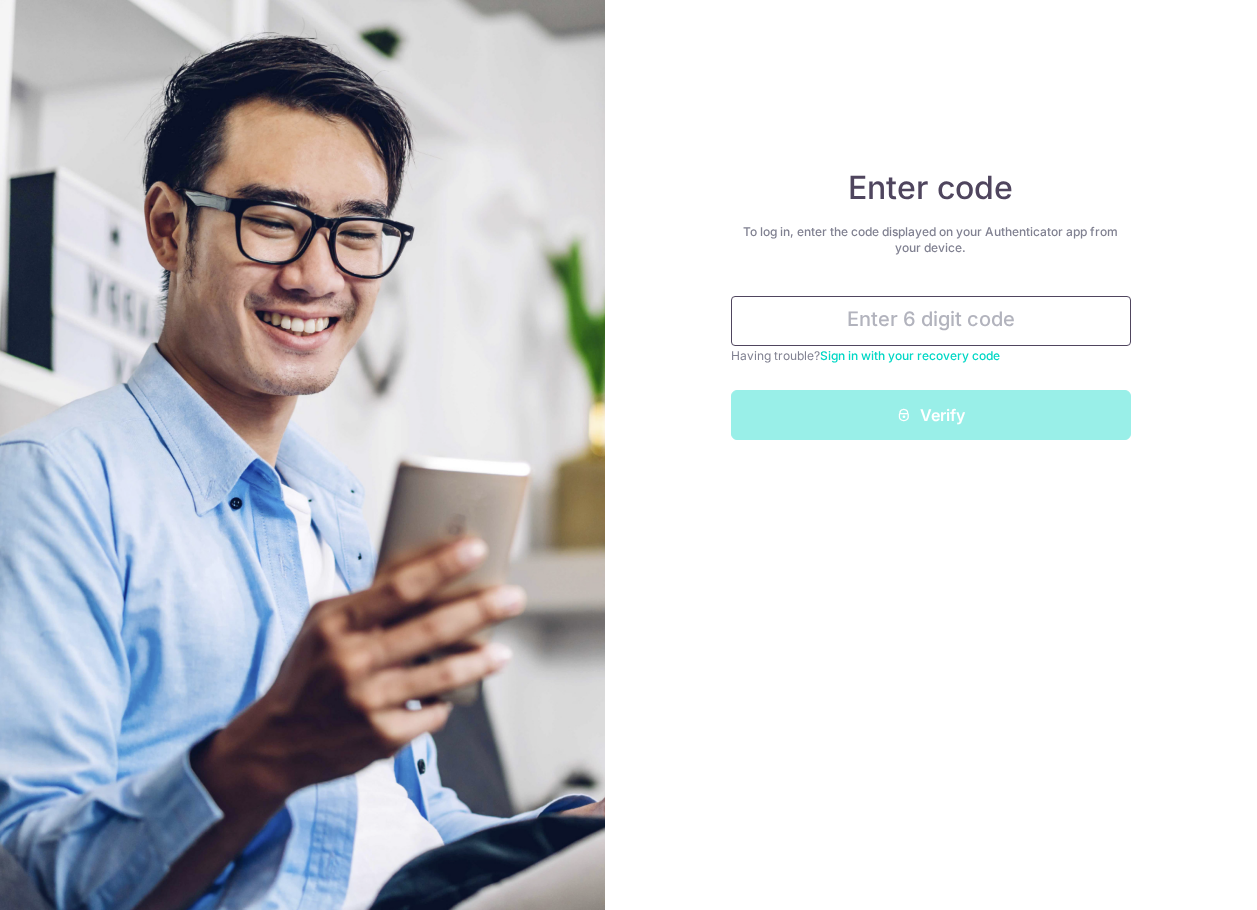 click at bounding box center (931, 321) 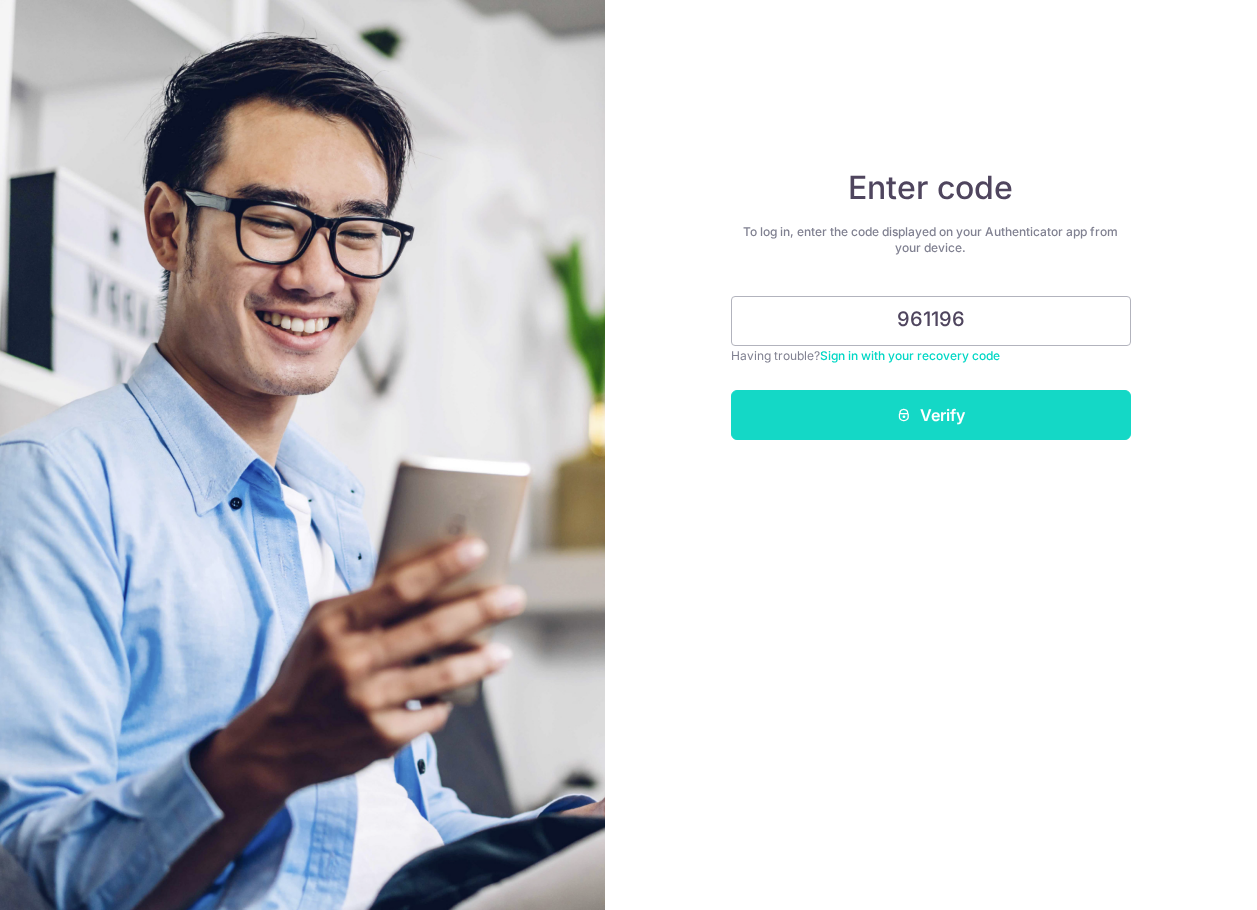 type on "961196" 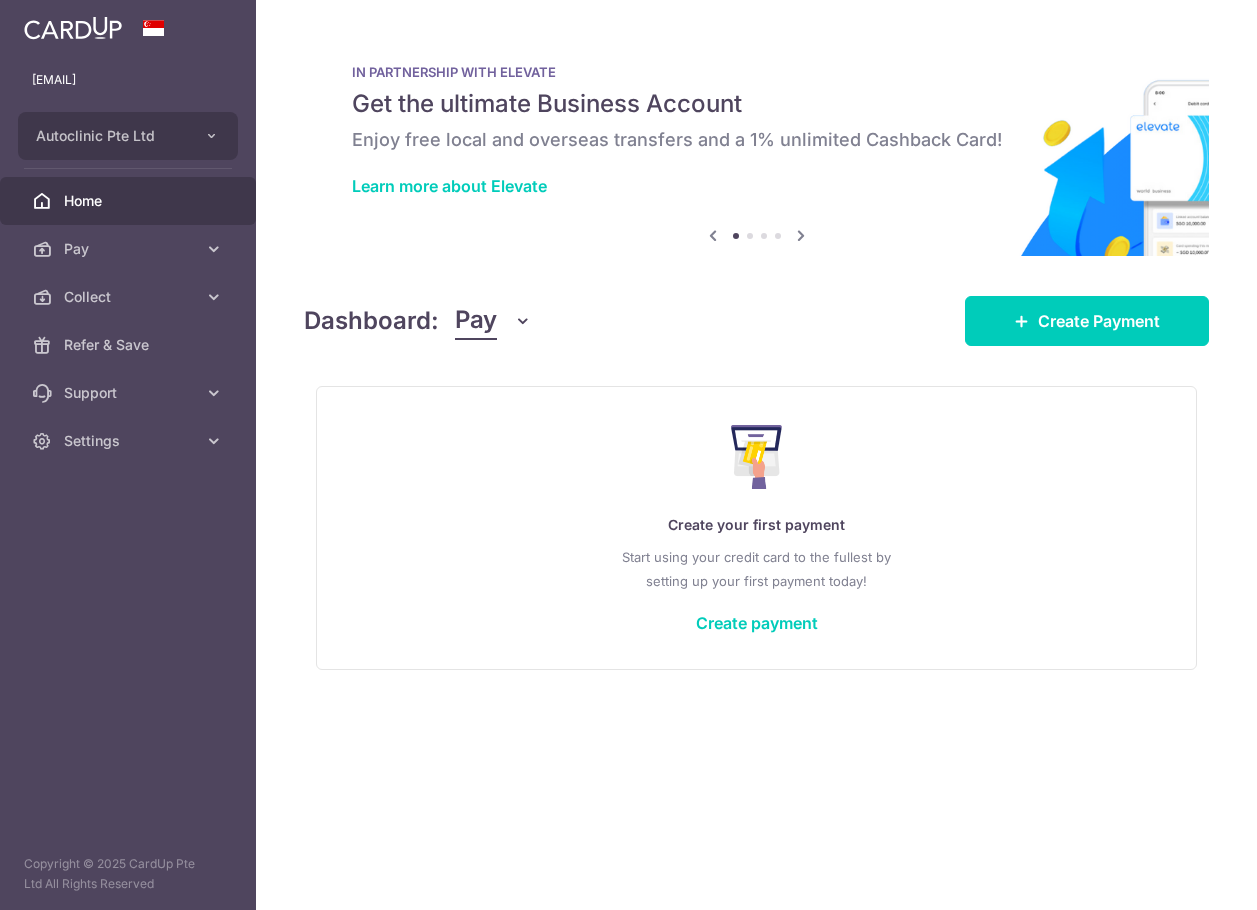 scroll, scrollTop: 0, scrollLeft: 0, axis: both 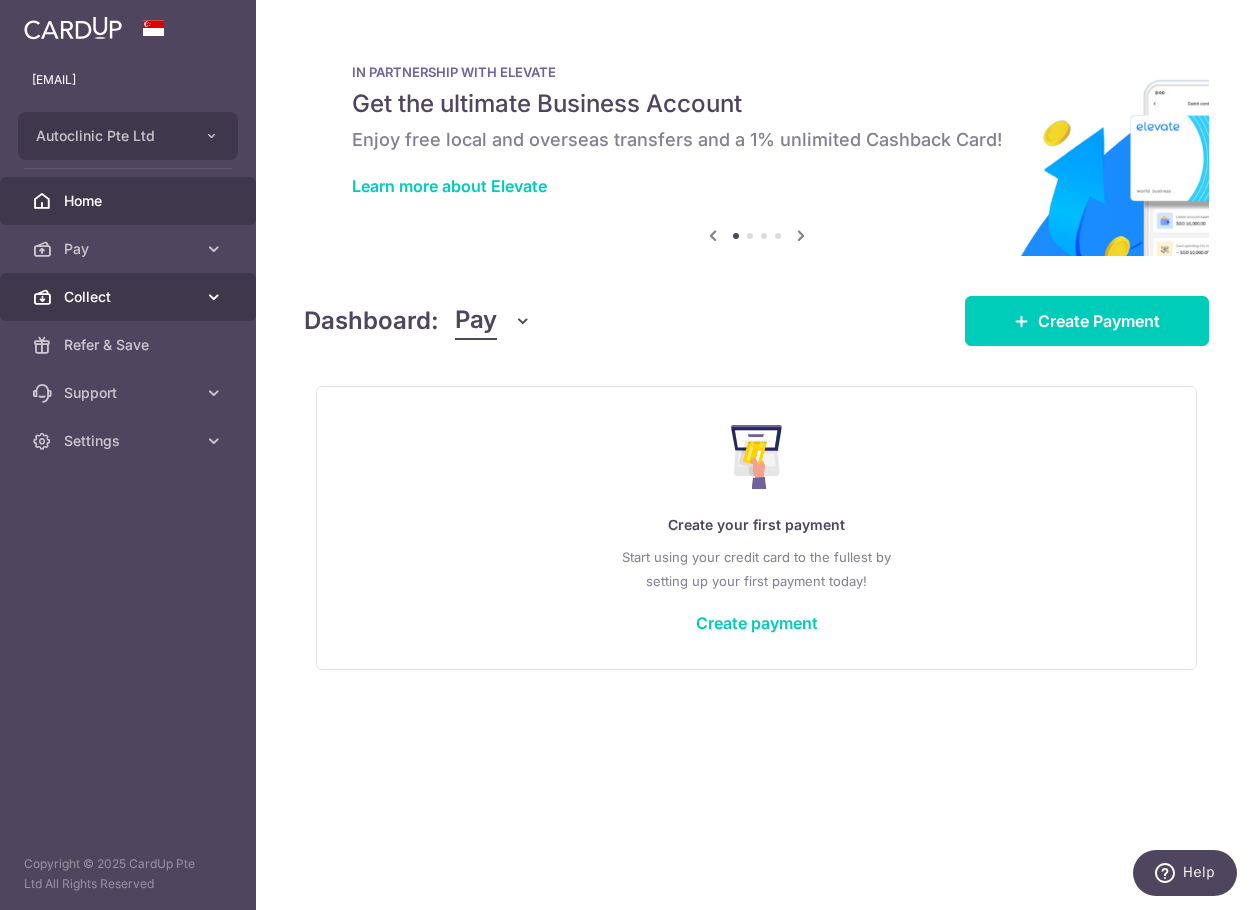 click on "Collect" at bounding box center [128, 297] 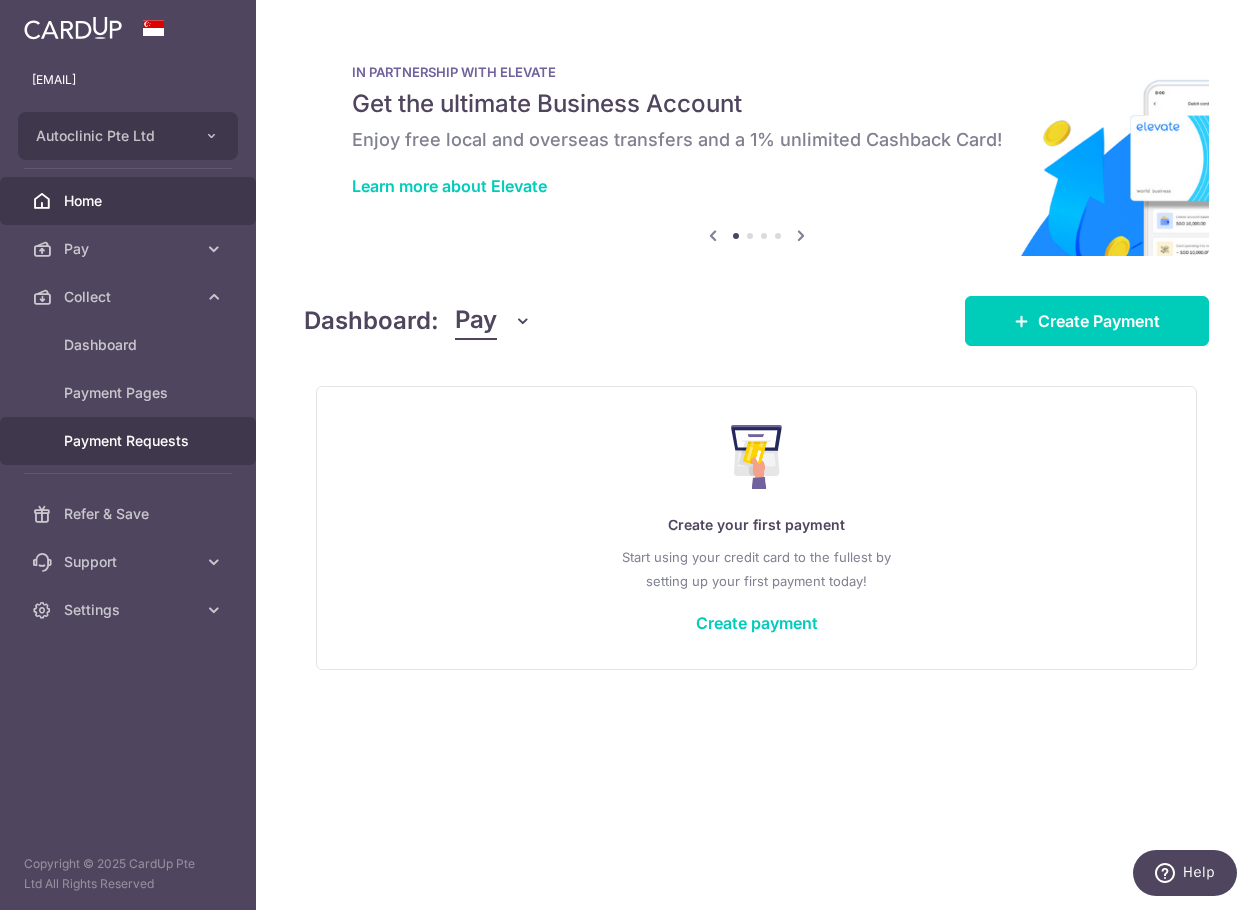 click on "Payment Requests" at bounding box center [128, 441] 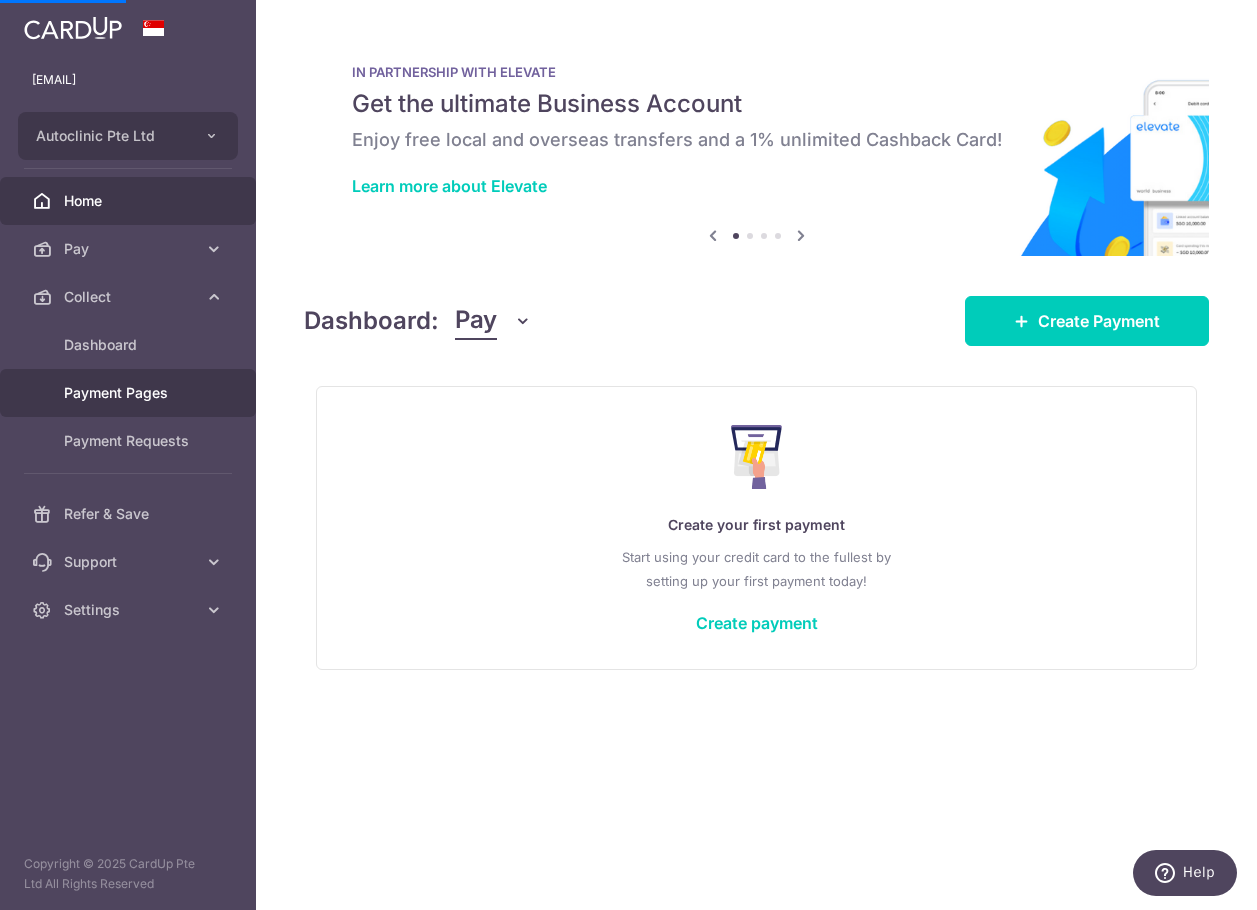 click on "Payment Pages" at bounding box center (128, 393) 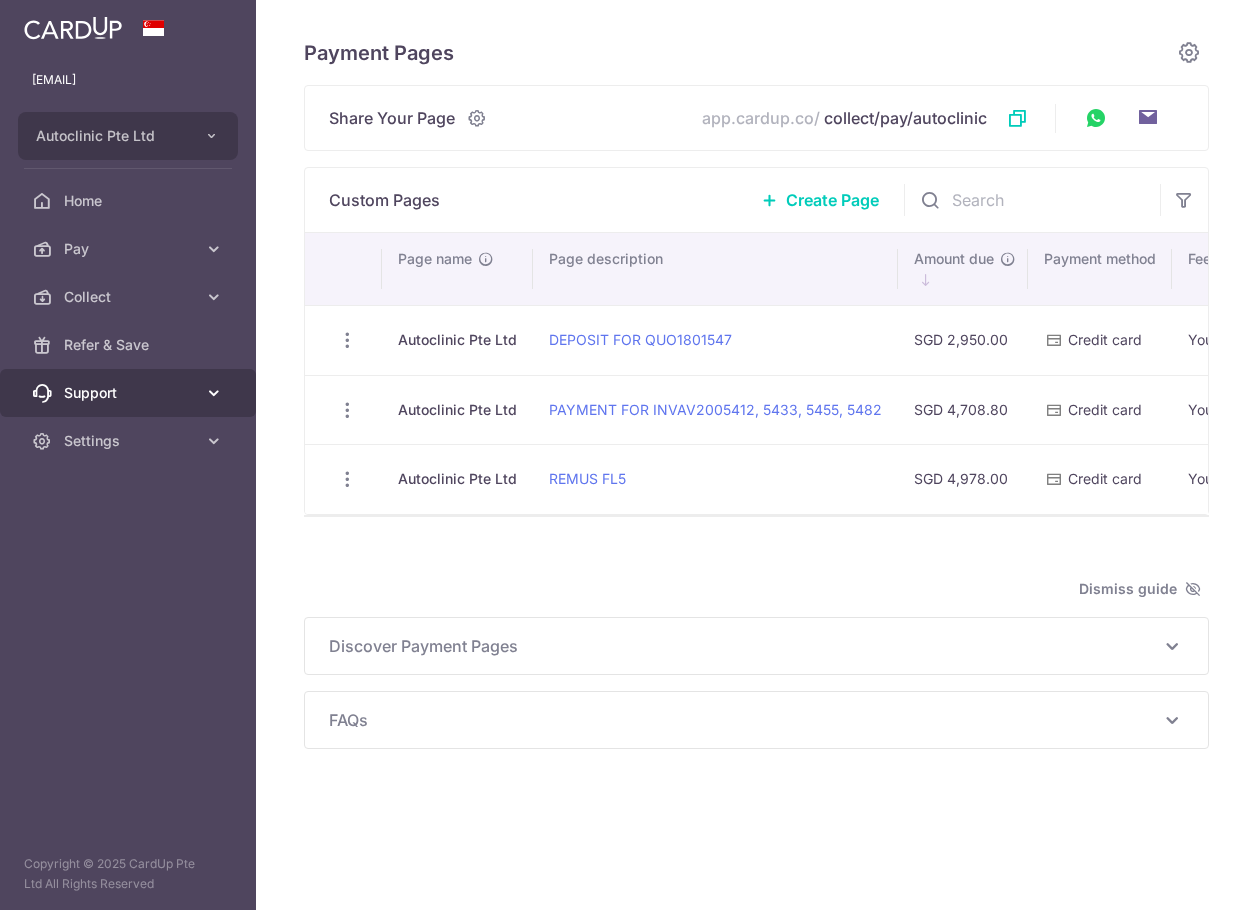scroll, scrollTop: 0, scrollLeft: 0, axis: both 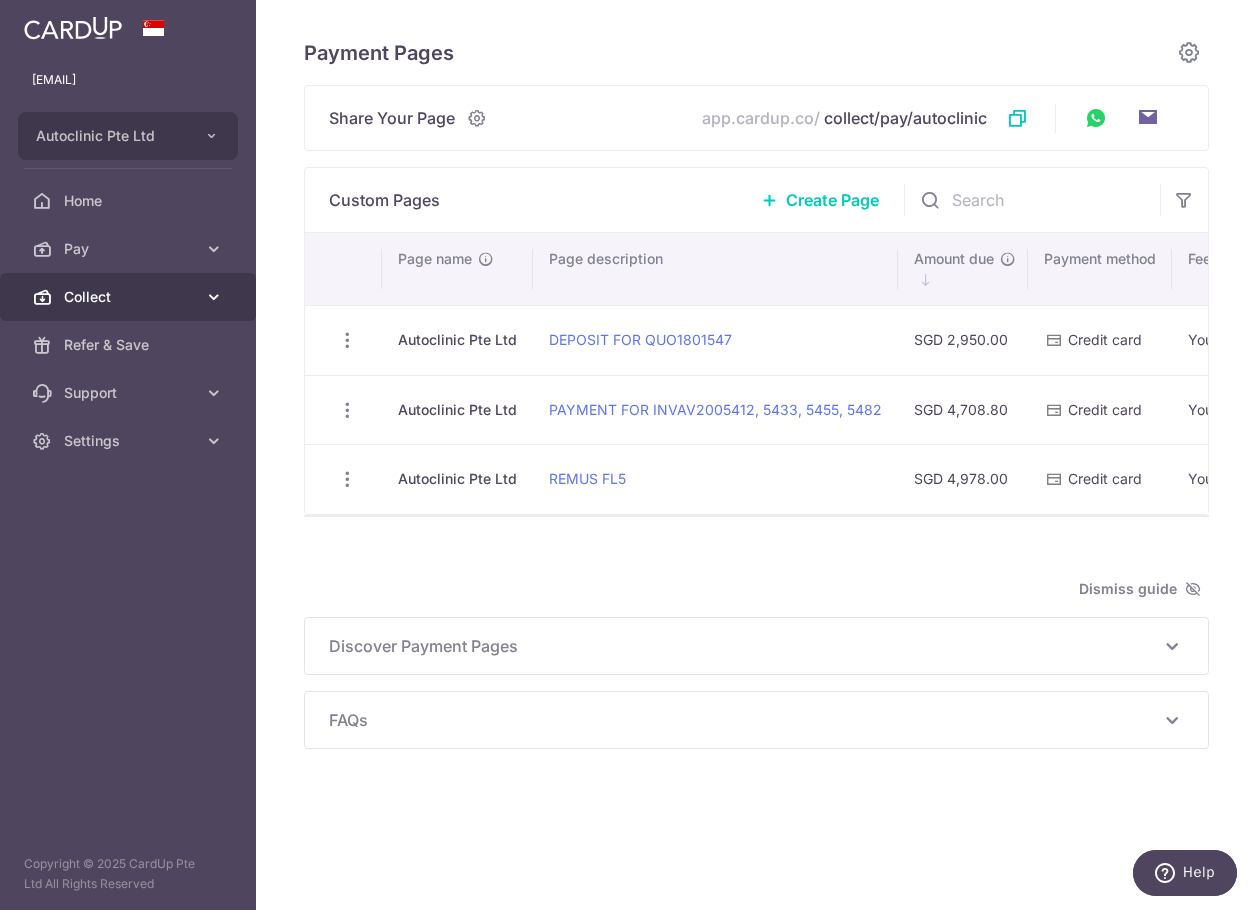click on "Collect" at bounding box center [130, 297] 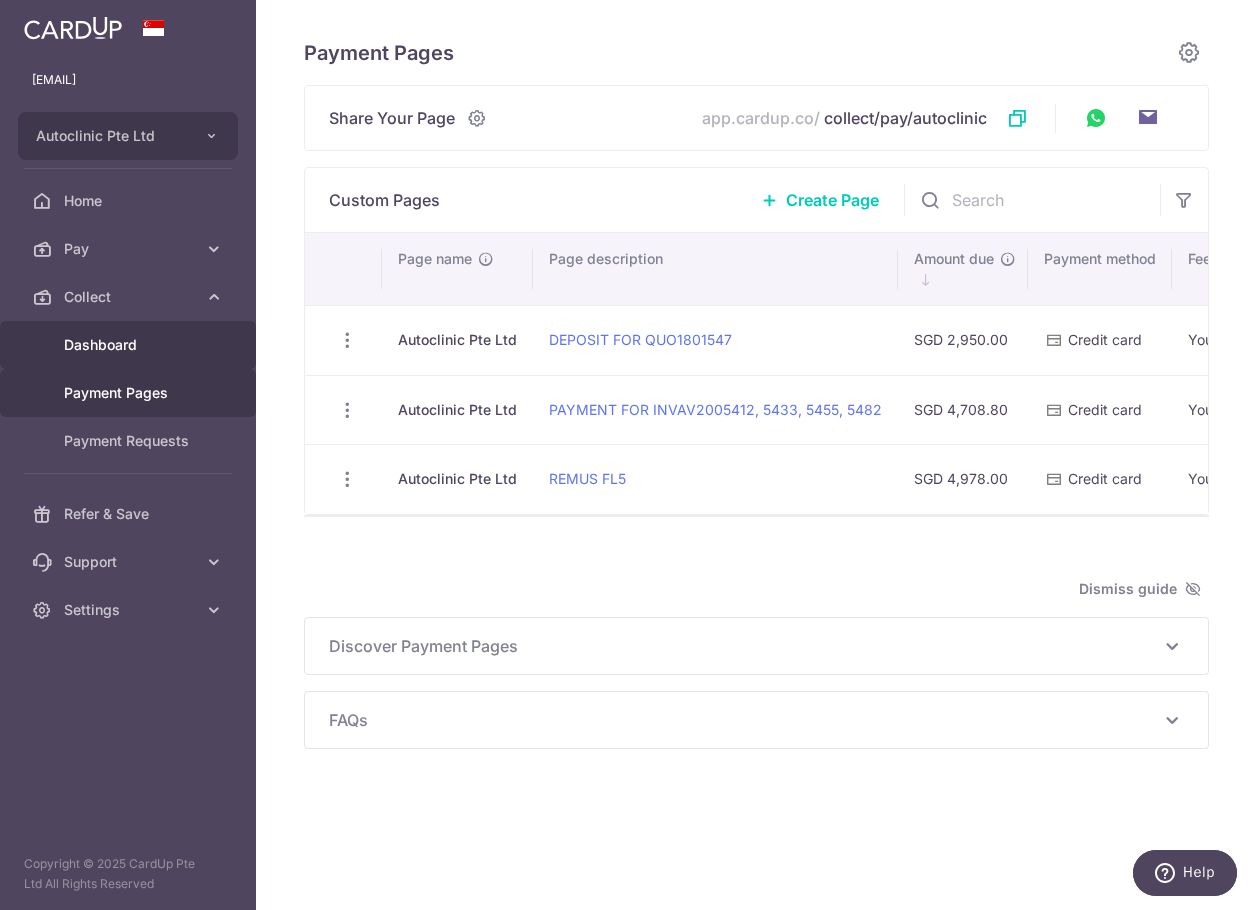 click on "Dashboard" at bounding box center [130, 345] 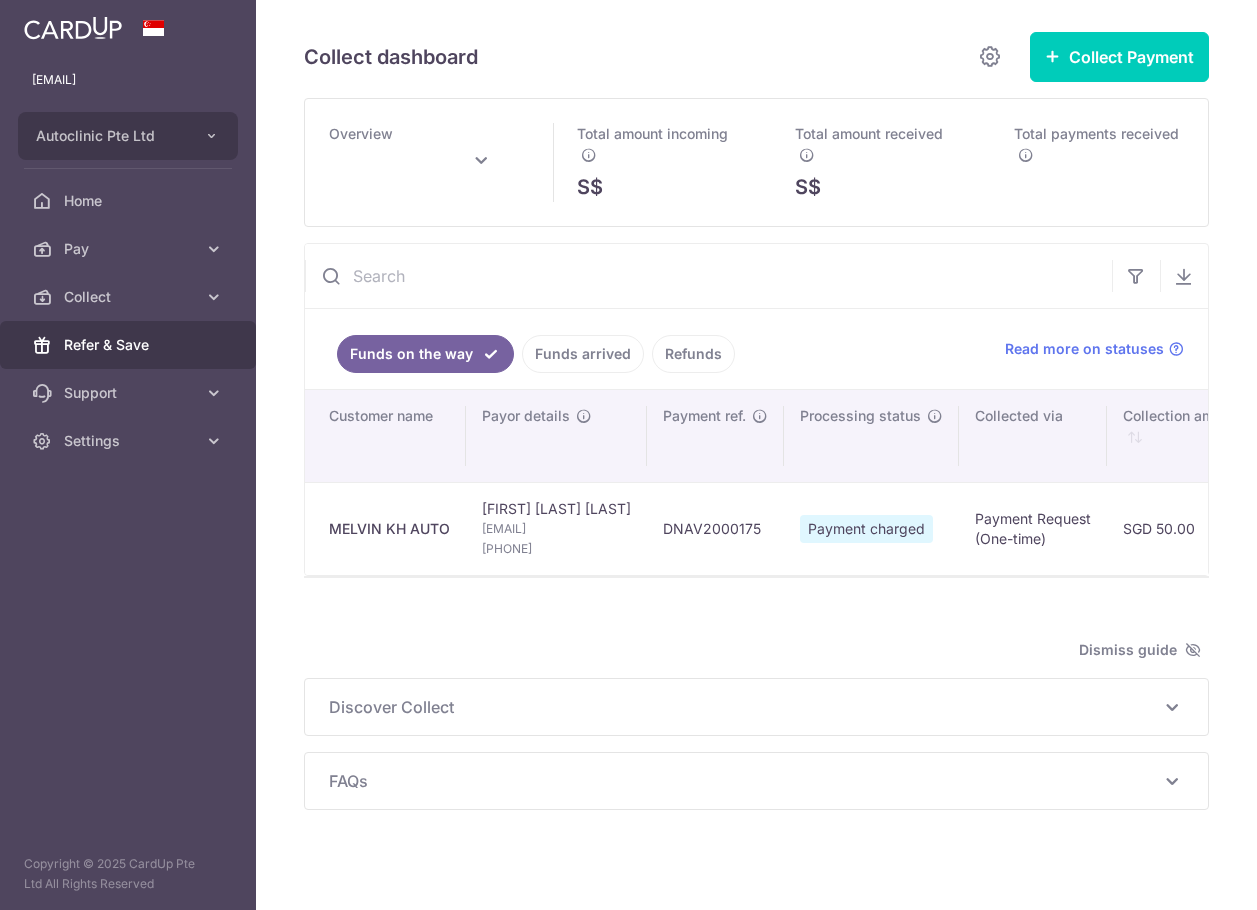 scroll, scrollTop: 0, scrollLeft: 0, axis: both 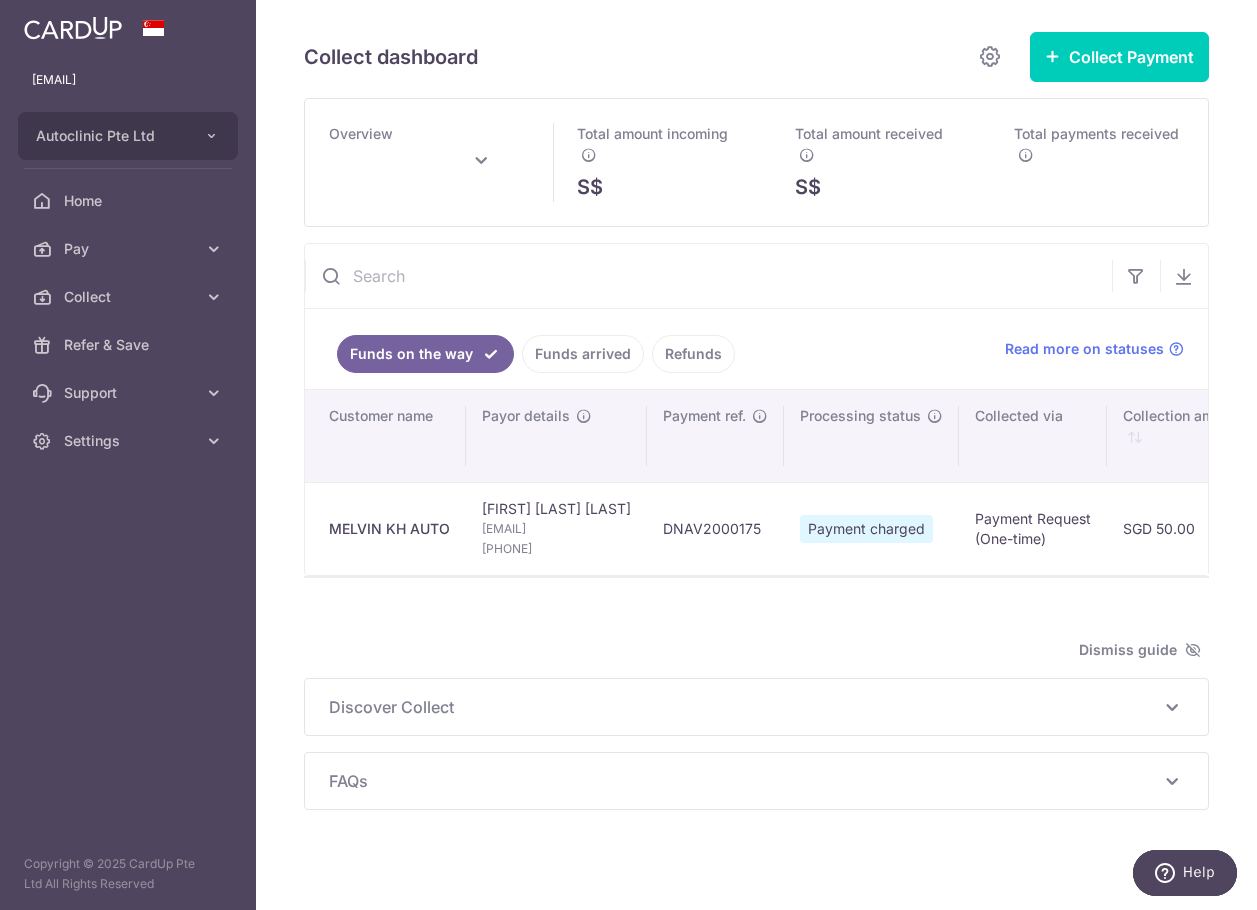 click on "Funds arrived" at bounding box center [583, 354] 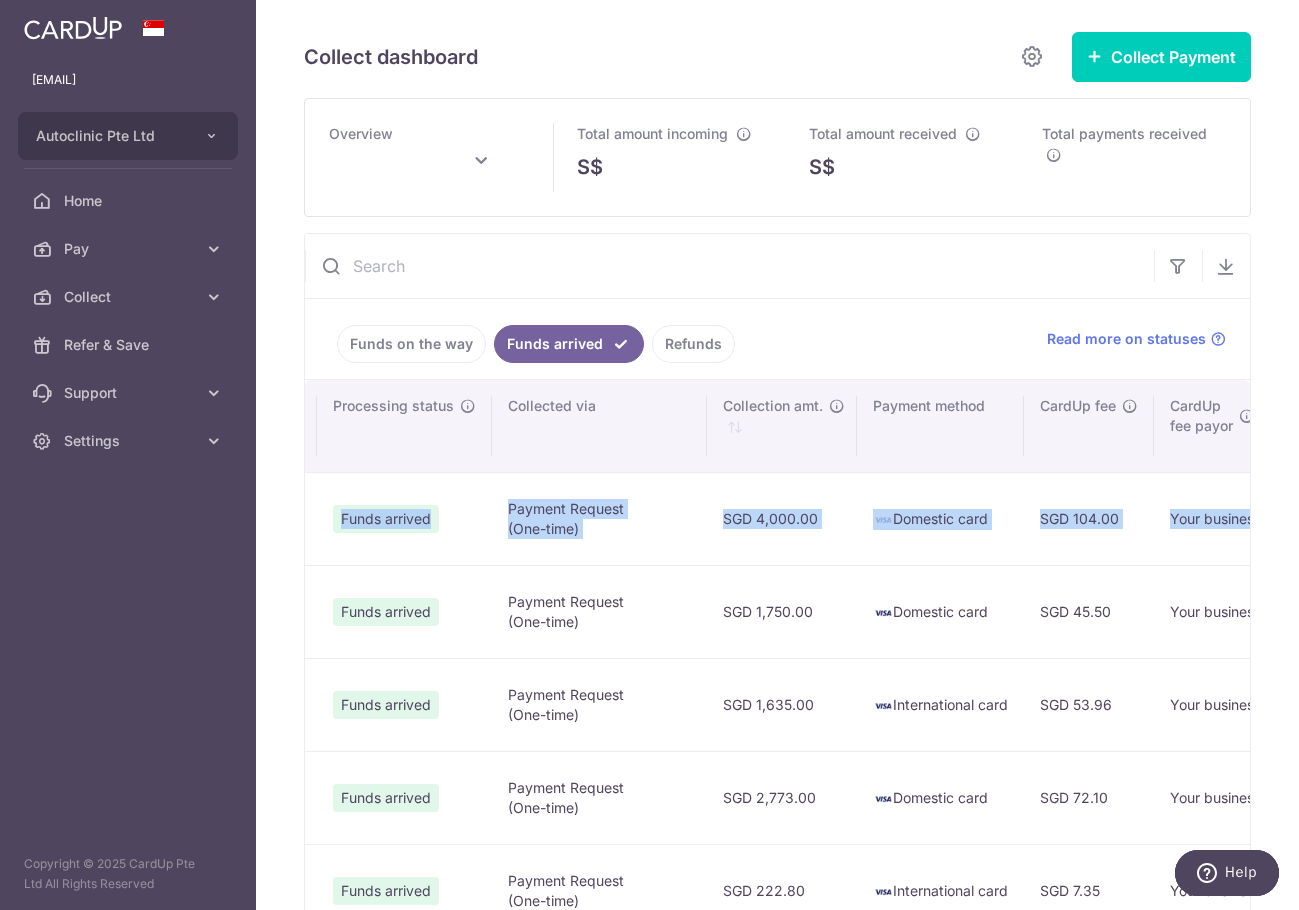 scroll, scrollTop: 0, scrollLeft: 1657, axis: horizontal 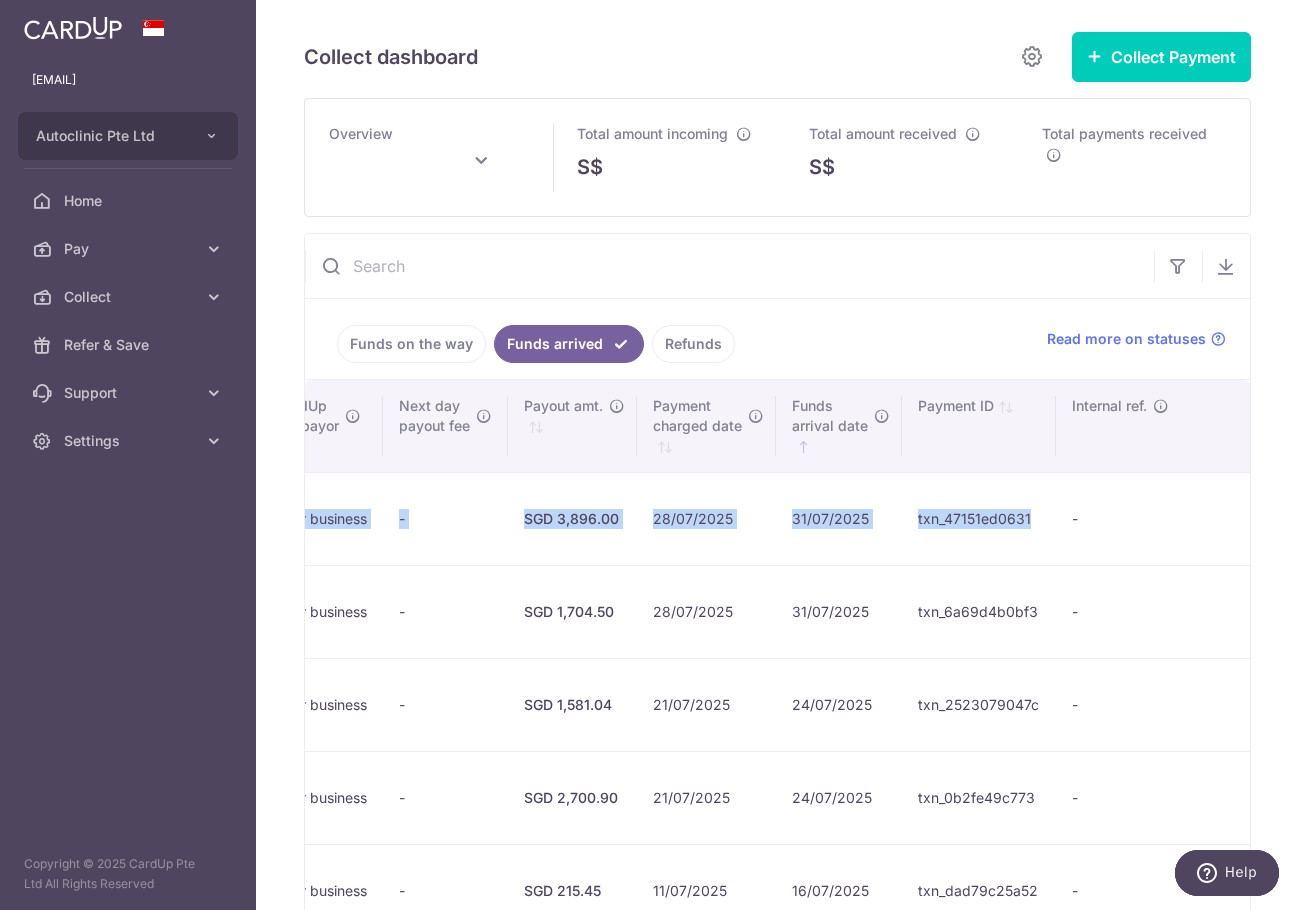 drag, startPoint x: 563, startPoint y: 522, endPoint x: 1038, endPoint y: 520, distance: 475.0042 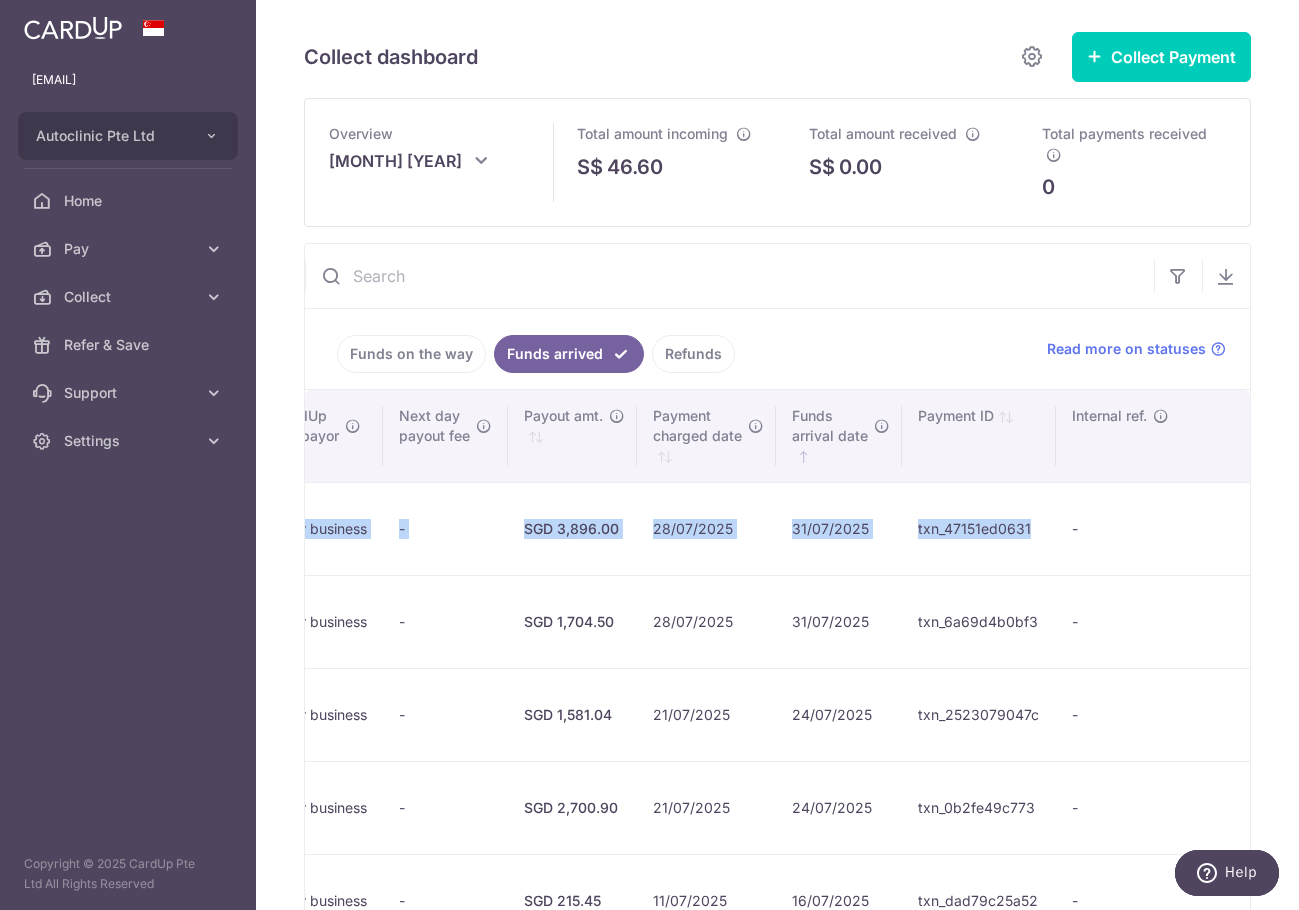 drag, startPoint x: 507, startPoint y: 538, endPoint x: 475, endPoint y: 536, distance: 32.06244 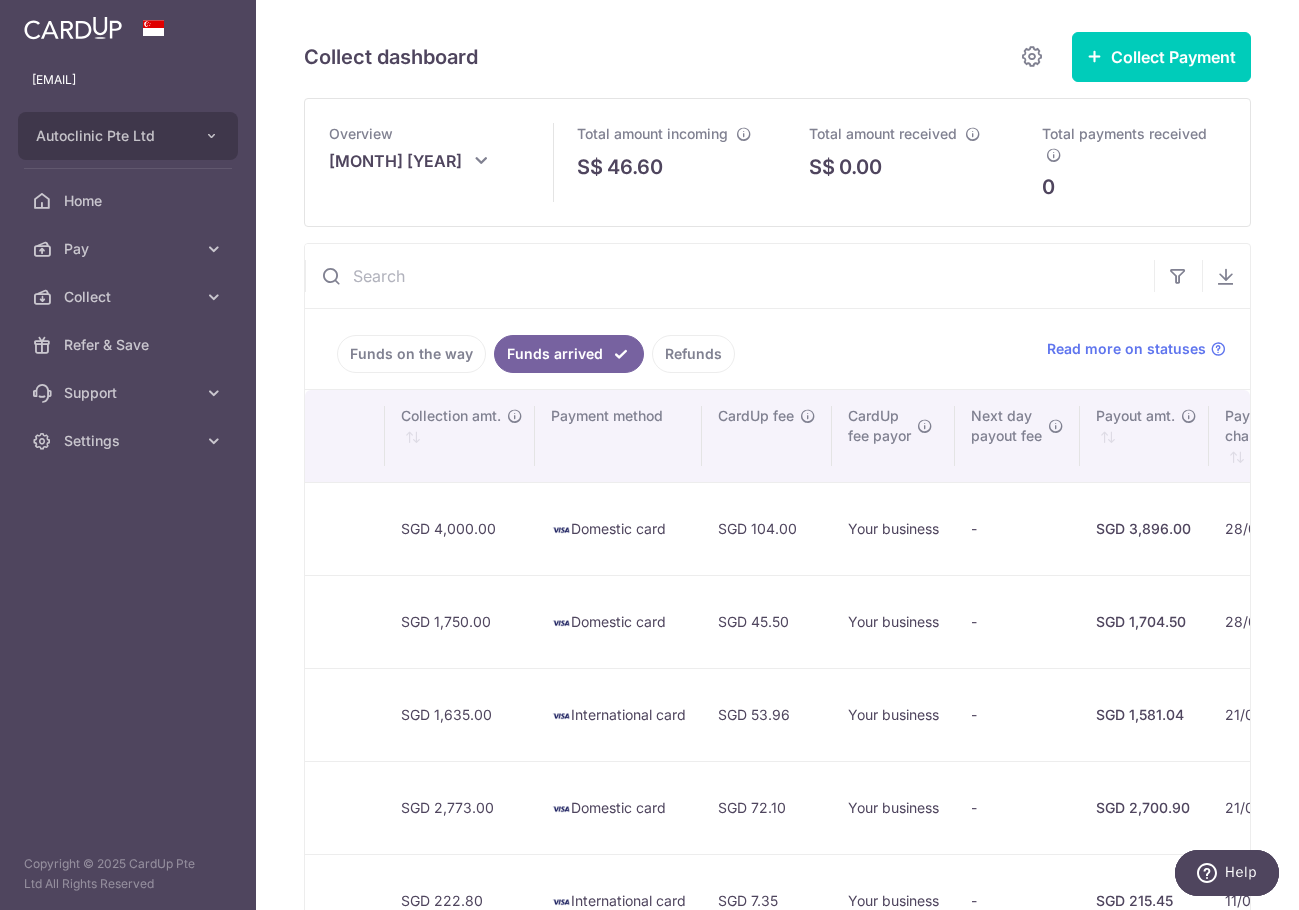 scroll, scrollTop: 0, scrollLeft: 1157, axis: horizontal 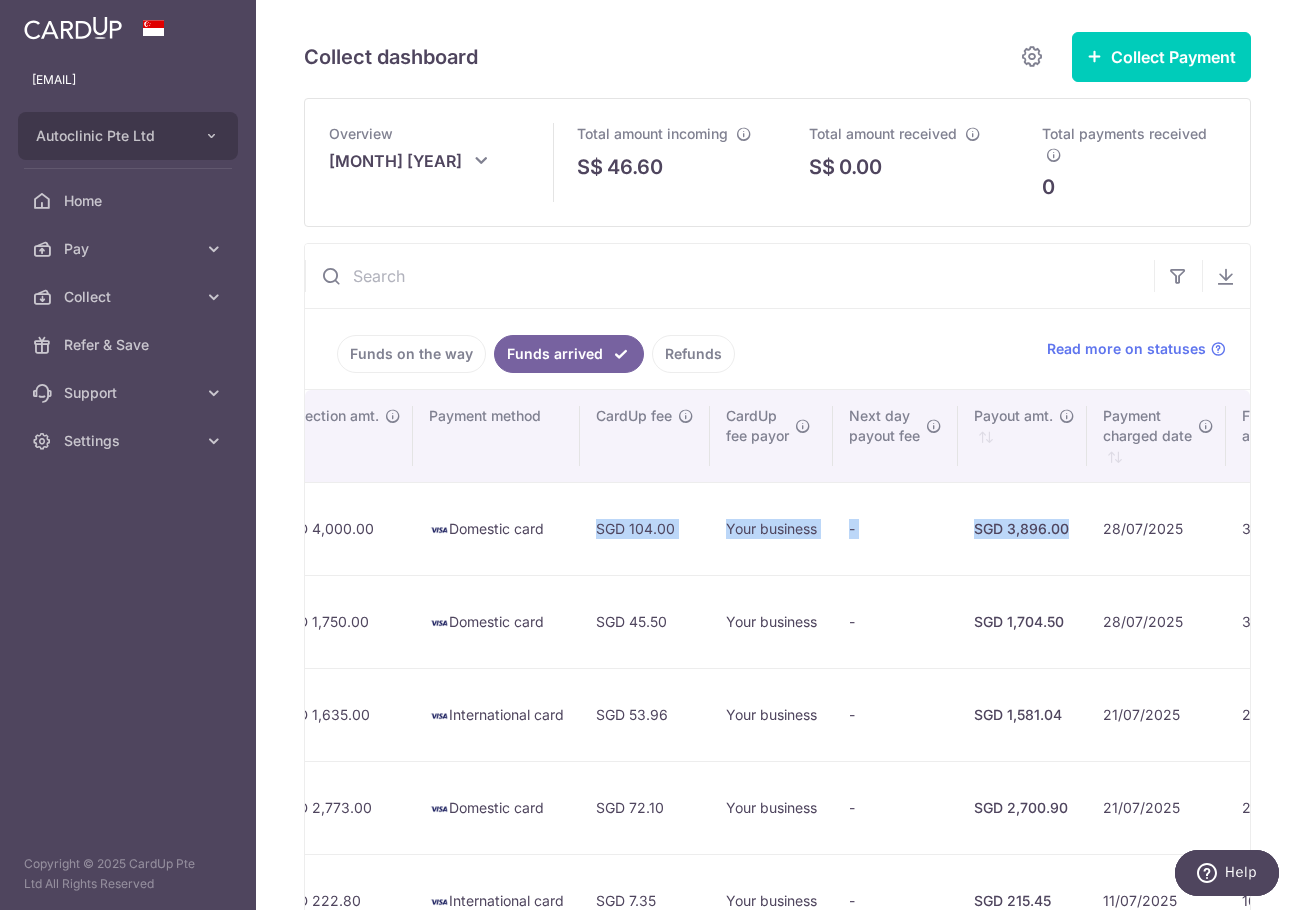 drag, startPoint x: 618, startPoint y: 530, endPoint x: 634, endPoint y: 538, distance: 17.888544 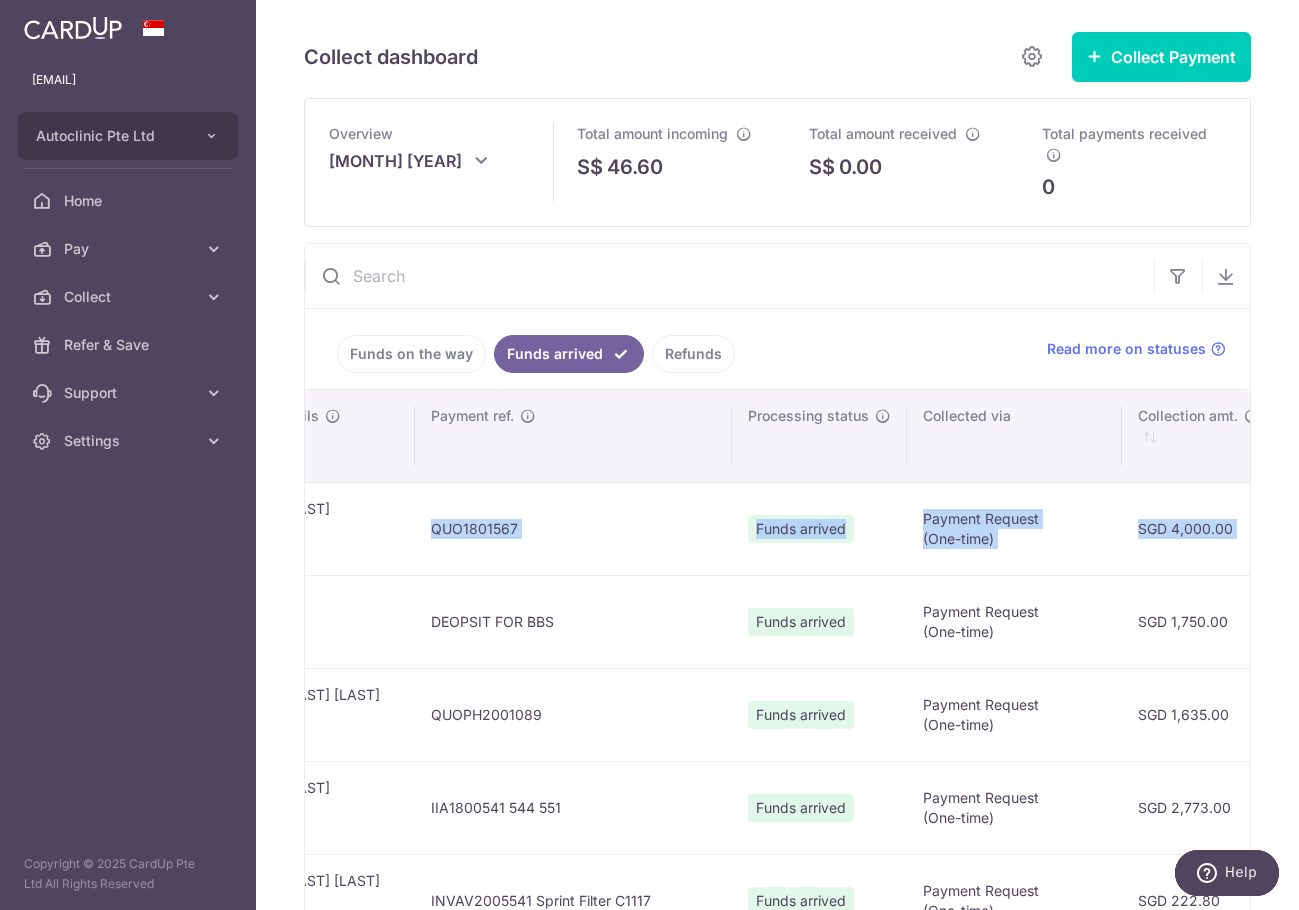 scroll, scrollTop: 0, scrollLeft: 170, axis: horizontal 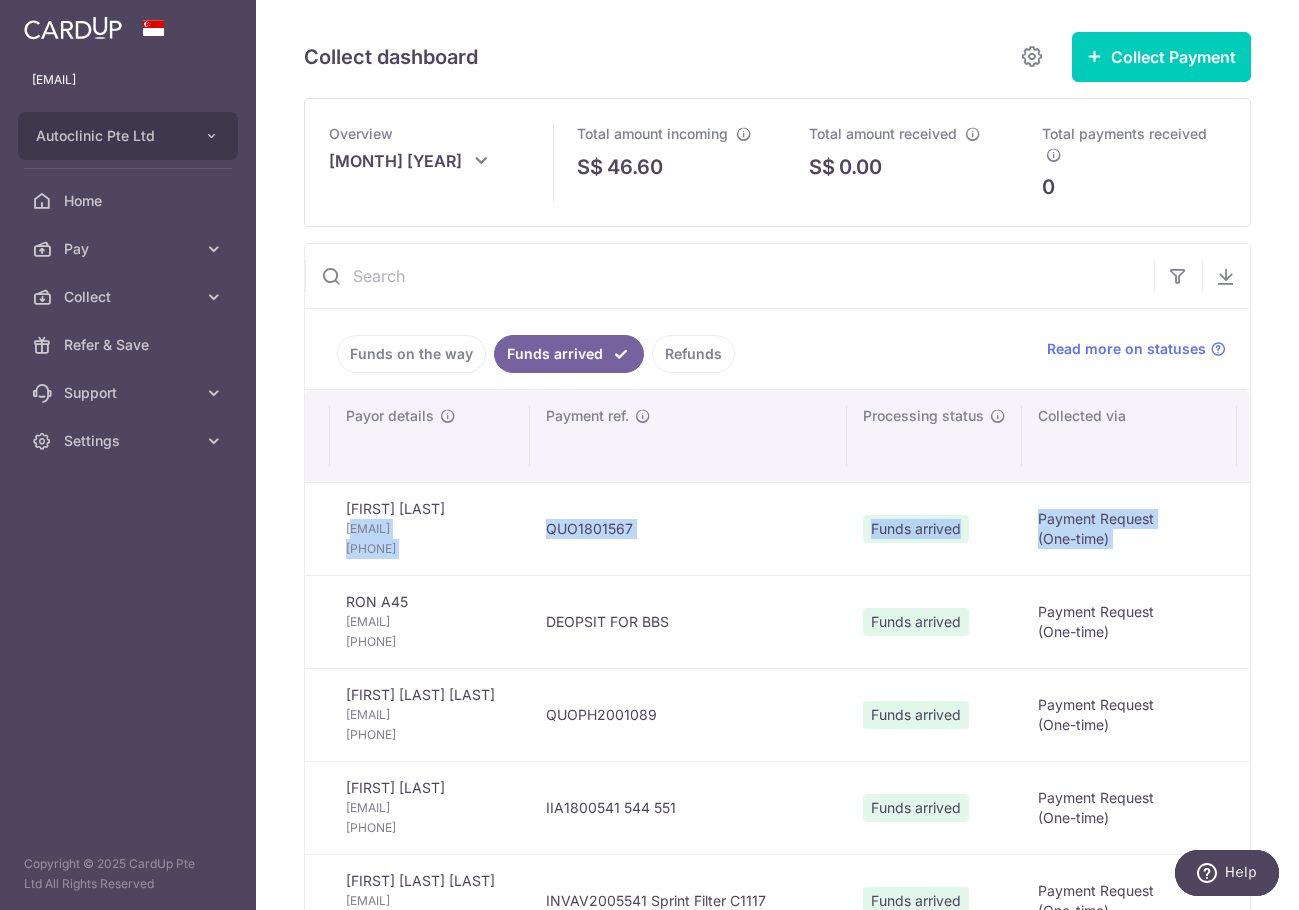 drag, startPoint x: 1186, startPoint y: 523, endPoint x: 309, endPoint y: 523, distance: 877 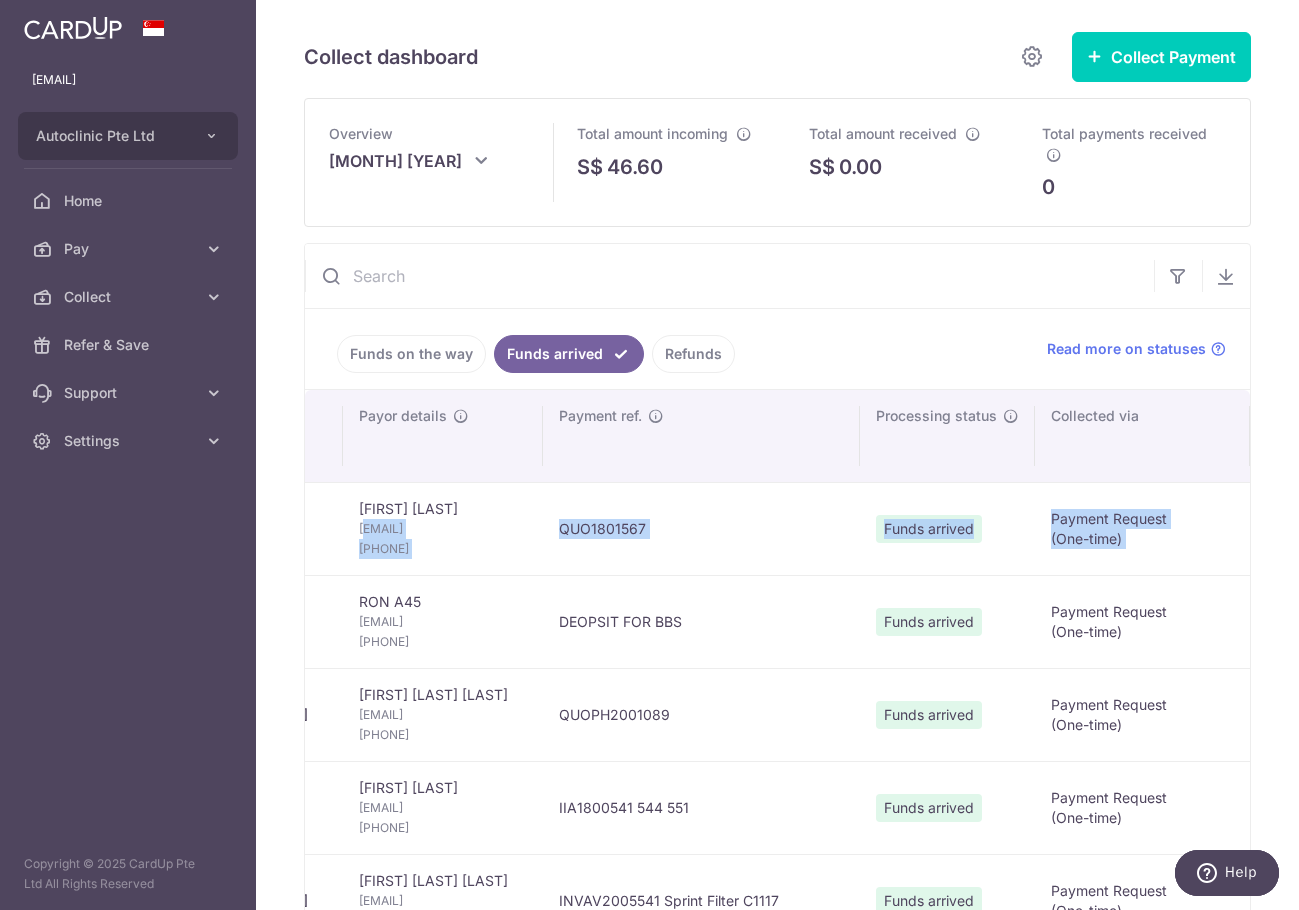 drag, startPoint x: 1165, startPoint y: 502, endPoint x: 1097, endPoint y: 520, distance: 70.34202 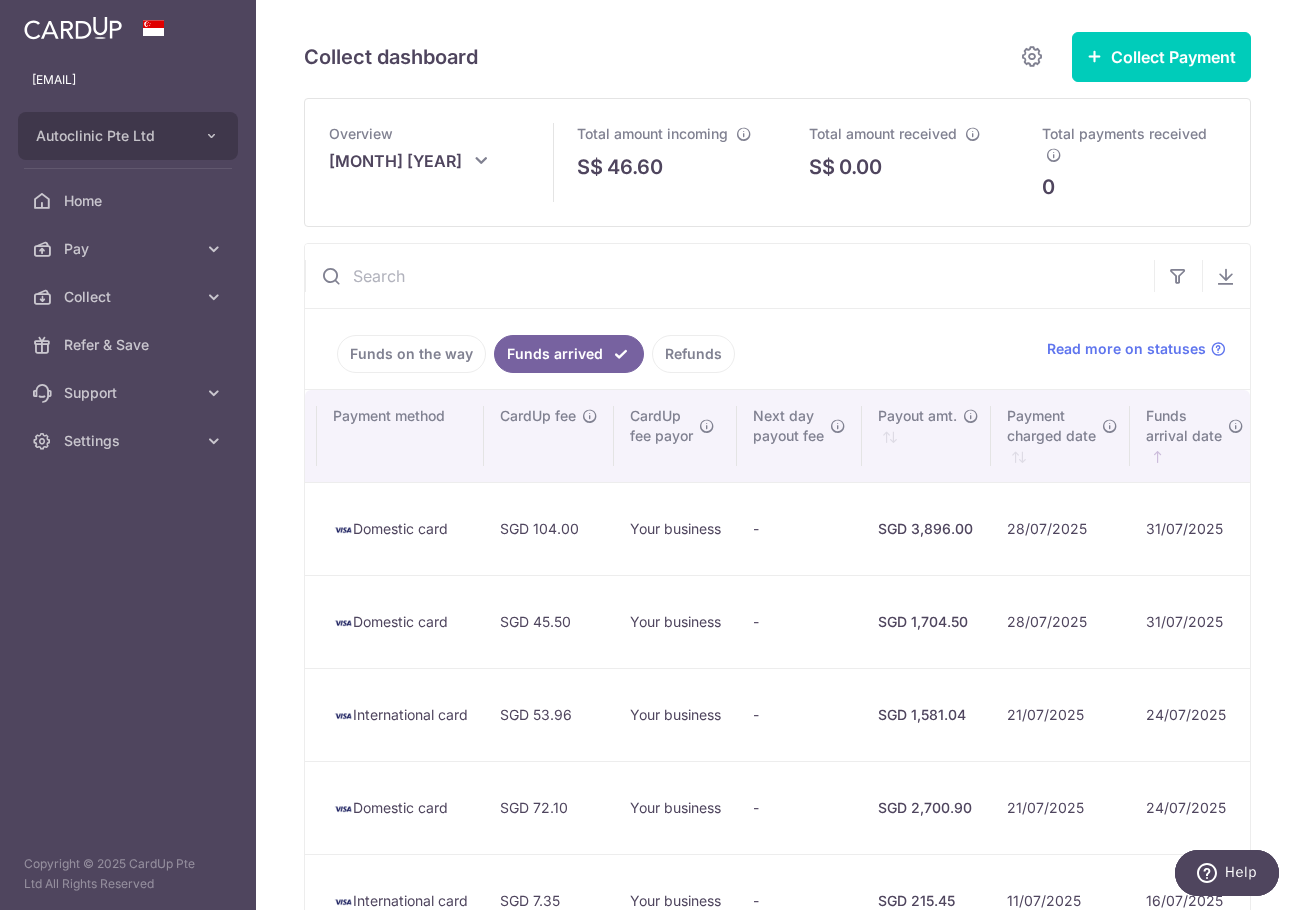 drag, startPoint x: 1117, startPoint y: 547, endPoint x: 1231, endPoint y: 533, distance: 114.85643 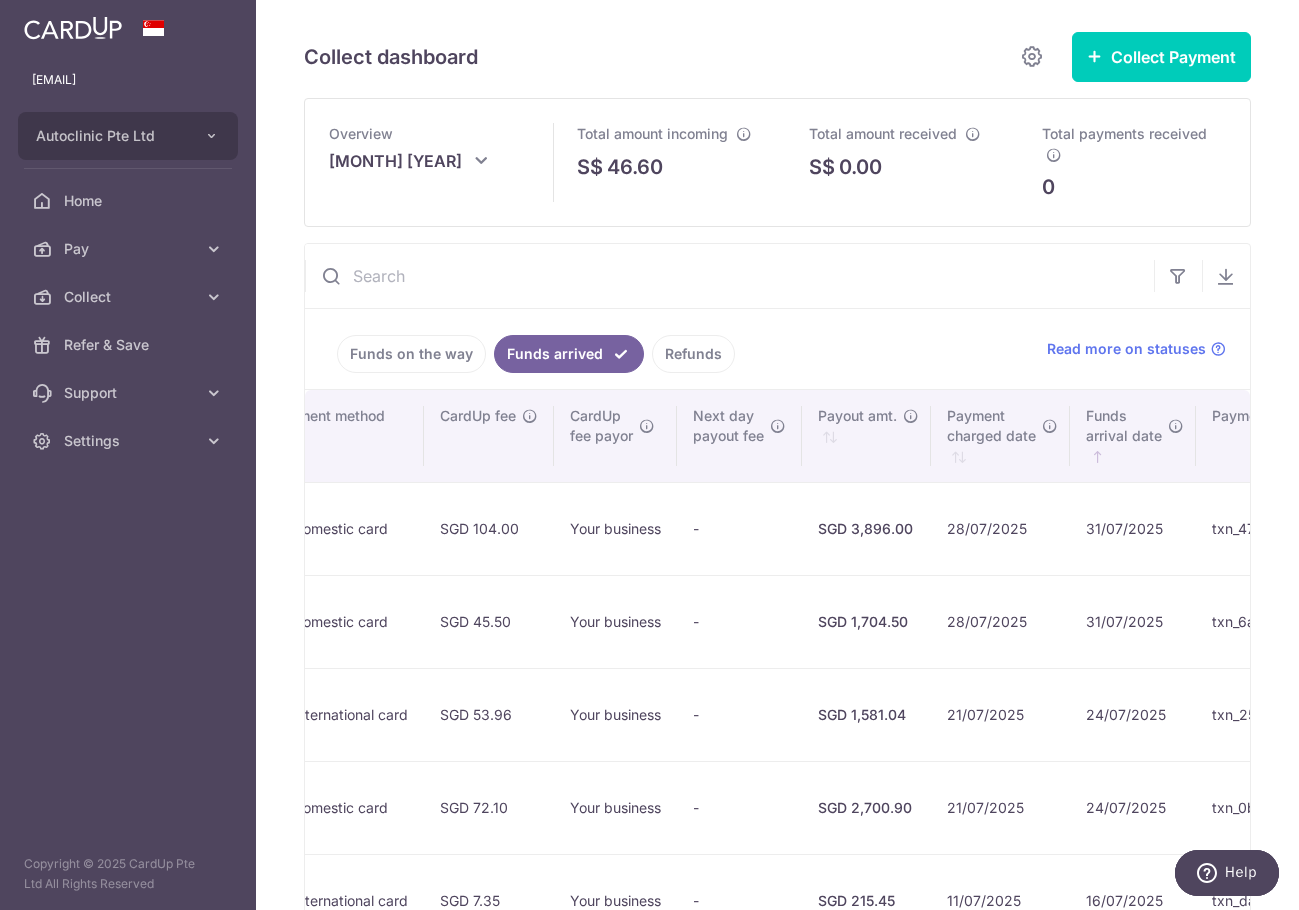 click on "SGD 3,896.00" at bounding box center [866, 529] 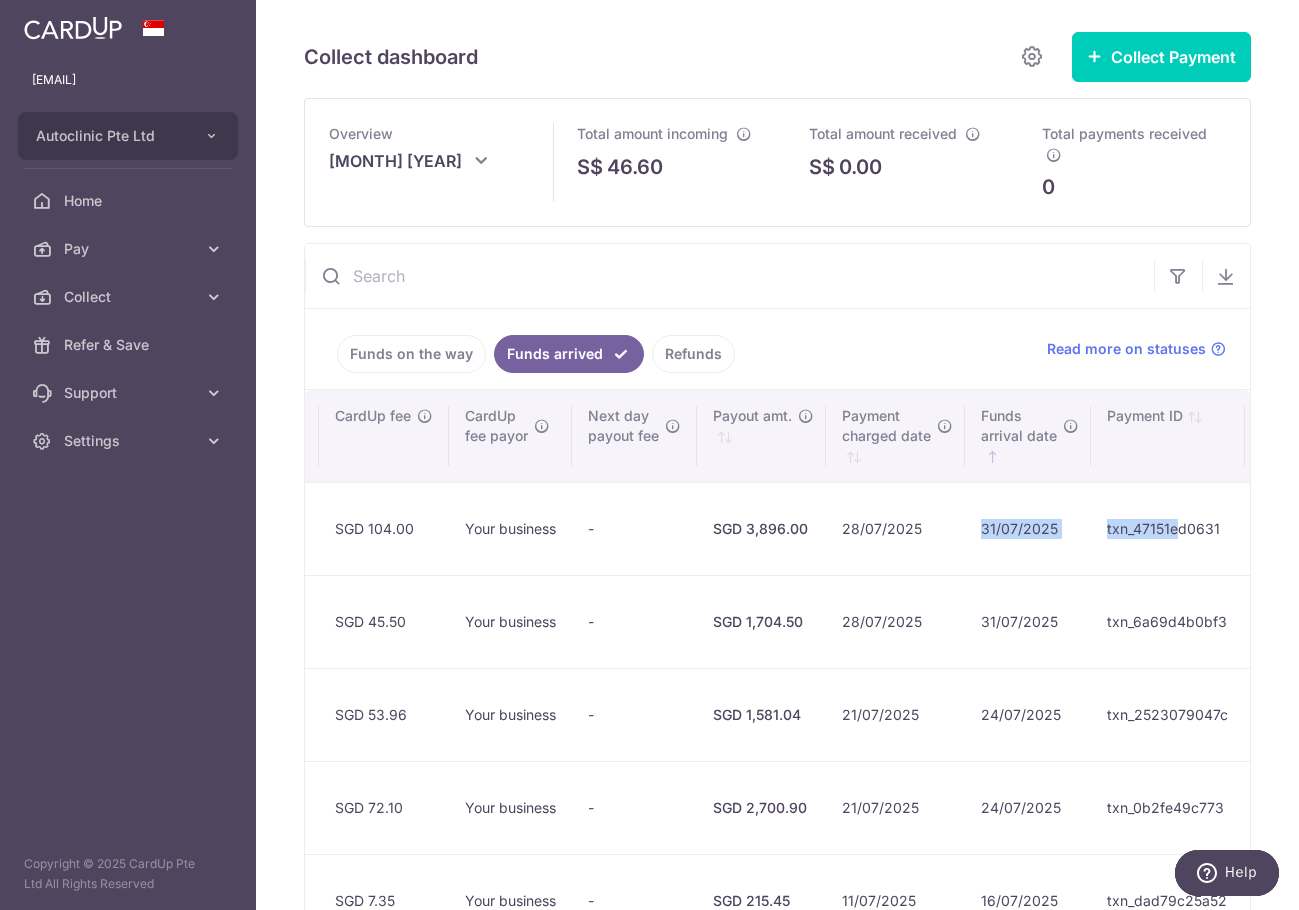 scroll, scrollTop: 0, scrollLeft: 1423, axis: horizontal 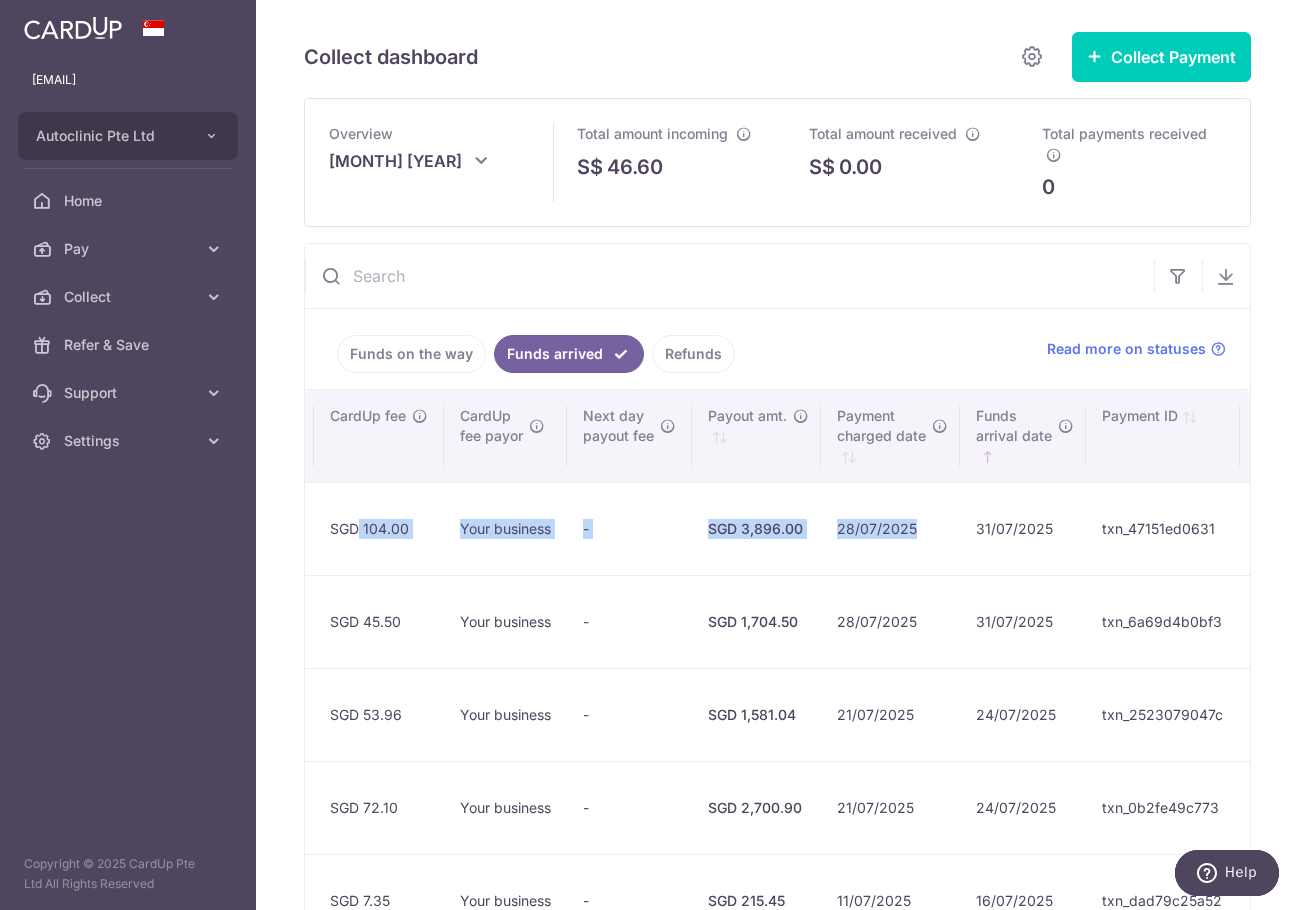 drag, startPoint x: 1102, startPoint y: 533, endPoint x: 382, endPoint y: 535, distance: 720.0028 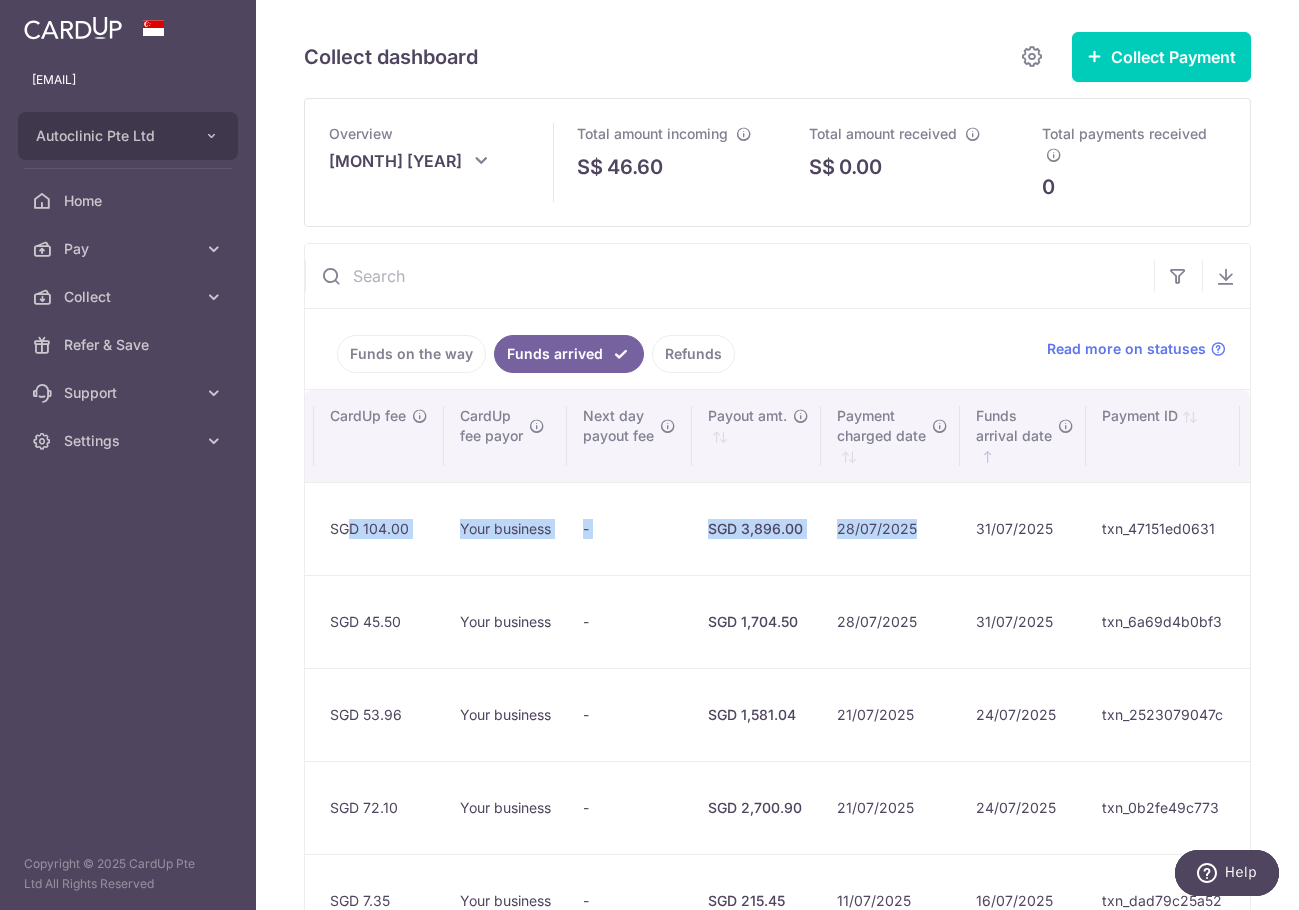 click on "28/07/2025" at bounding box center (890, 528) 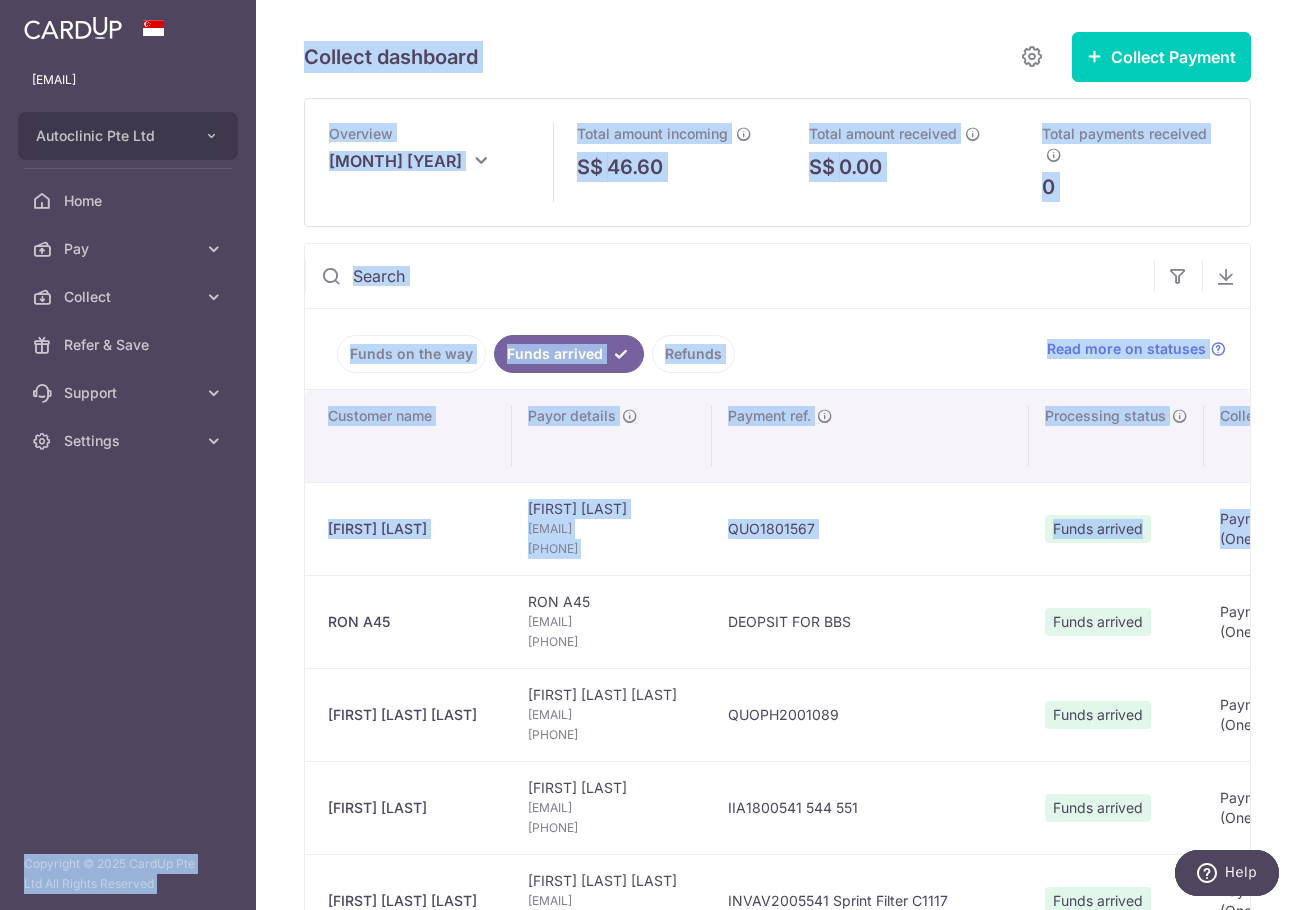 scroll, scrollTop: 0, scrollLeft: 0, axis: both 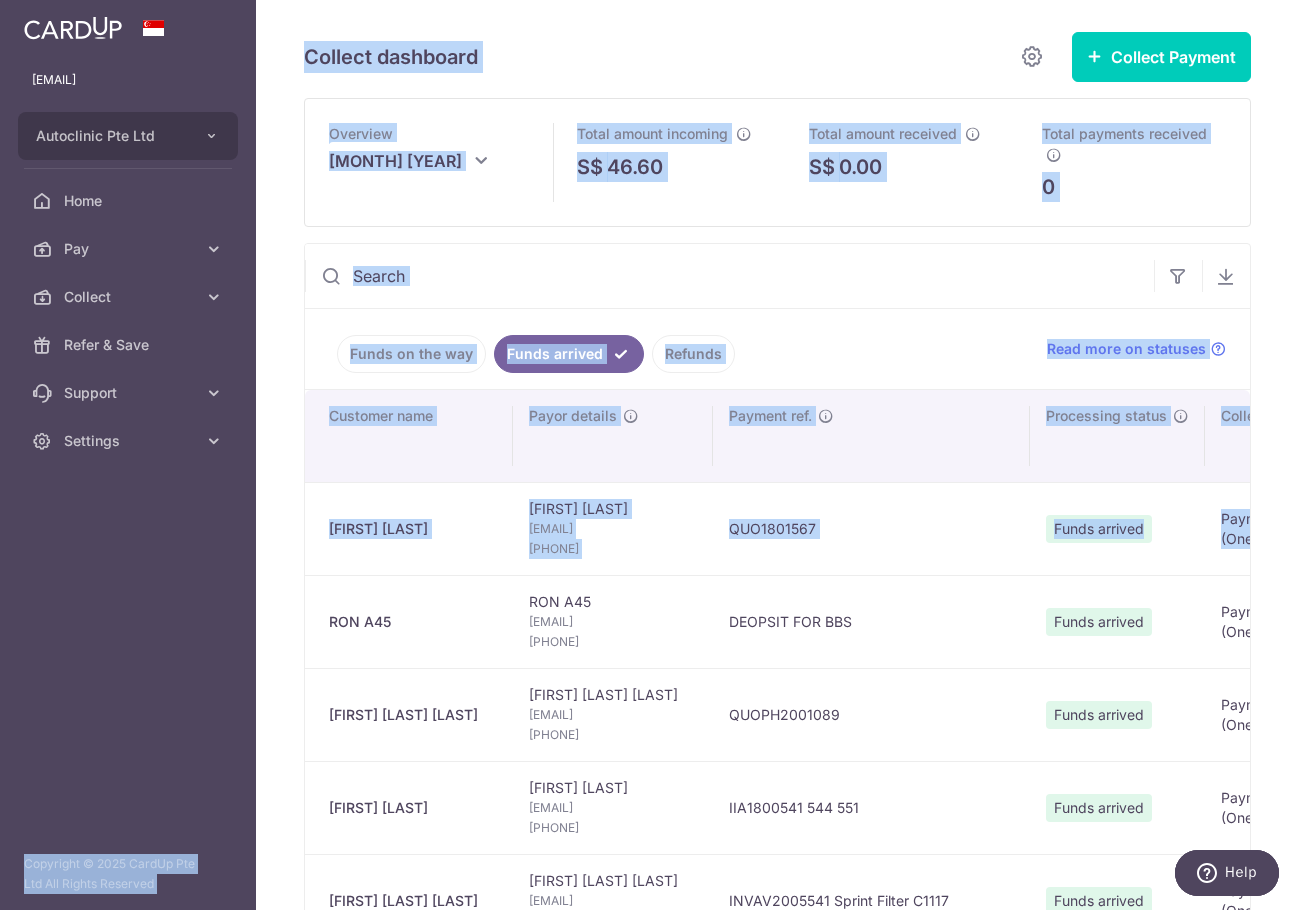 drag, startPoint x: 920, startPoint y: 528, endPoint x: 201, endPoint y: 528, distance: 719 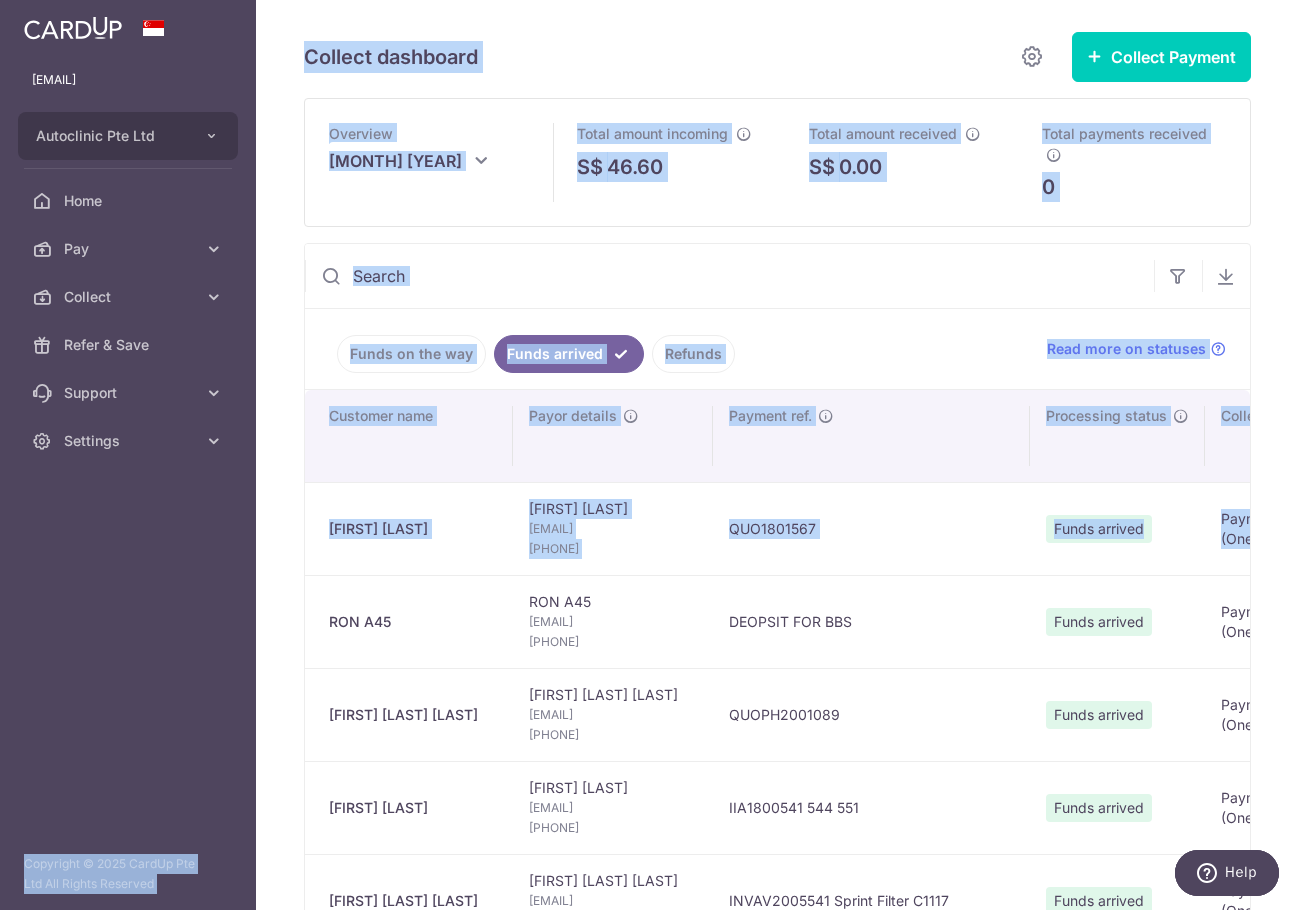 click on "Total amount received
S$
0.00" at bounding box center (901, 162) 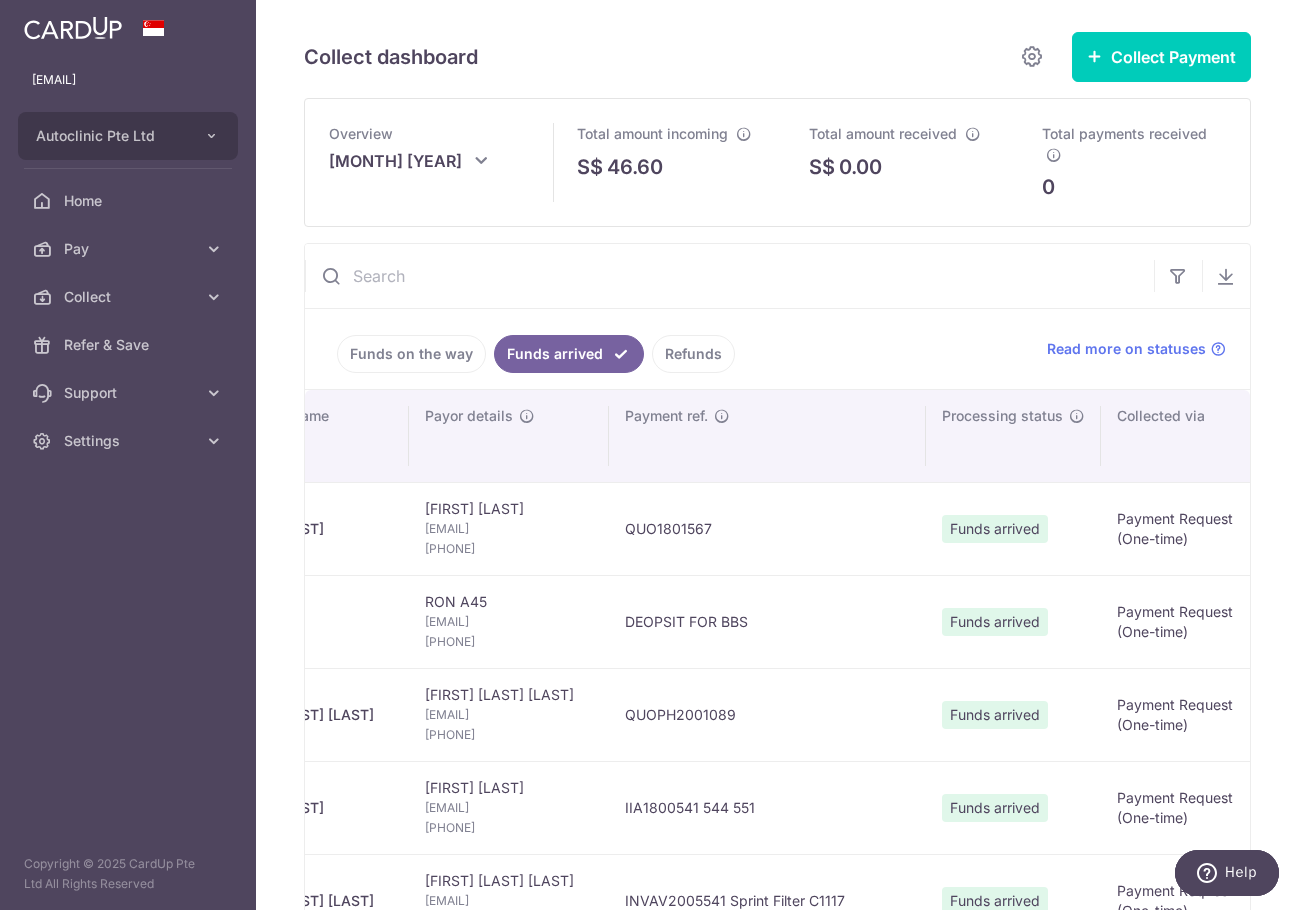 scroll, scrollTop: 0, scrollLeft: 136, axis: horizontal 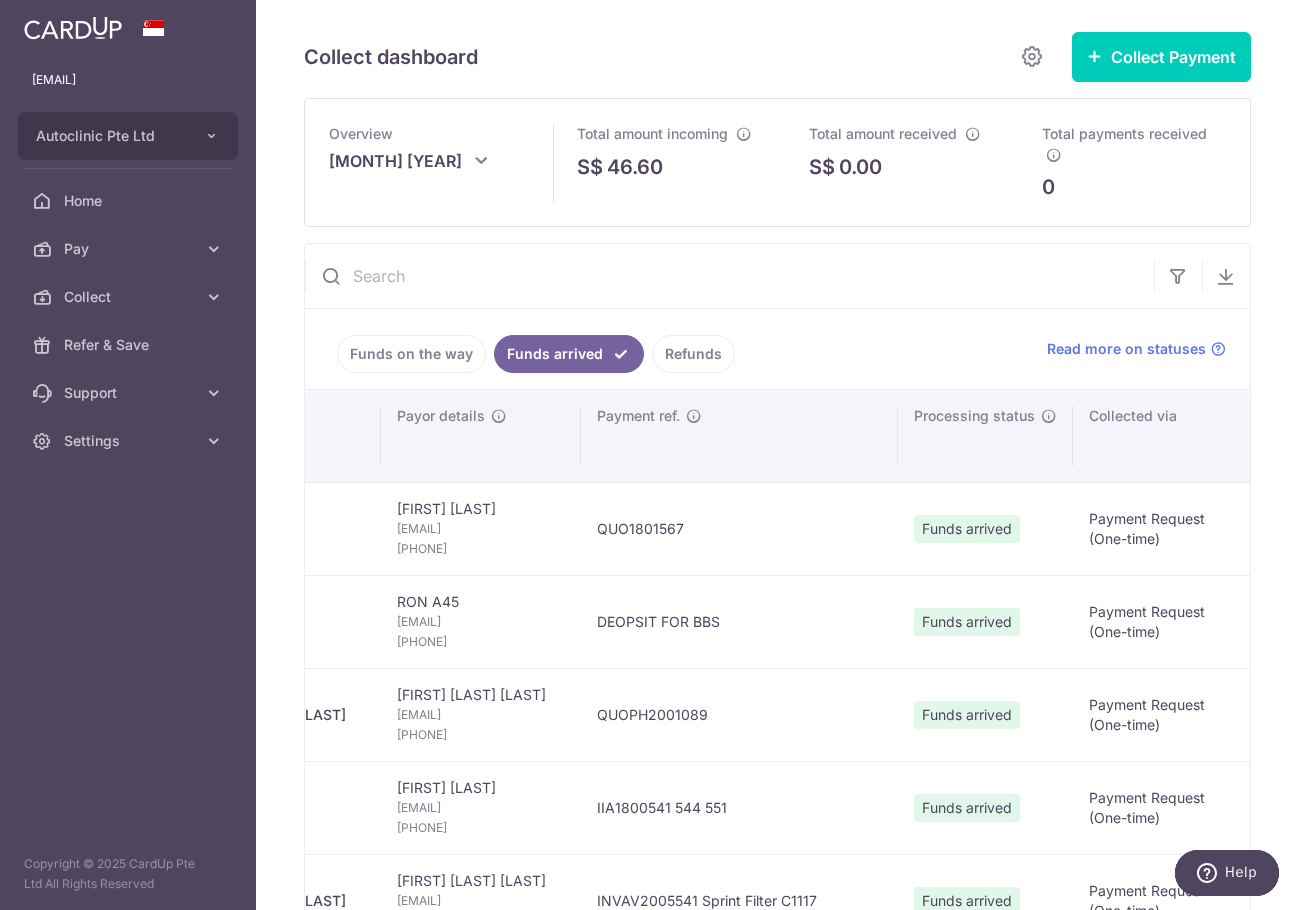 drag, startPoint x: 757, startPoint y: 631, endPoint x: 1223, endPoint y: 626, distance: 466.02682 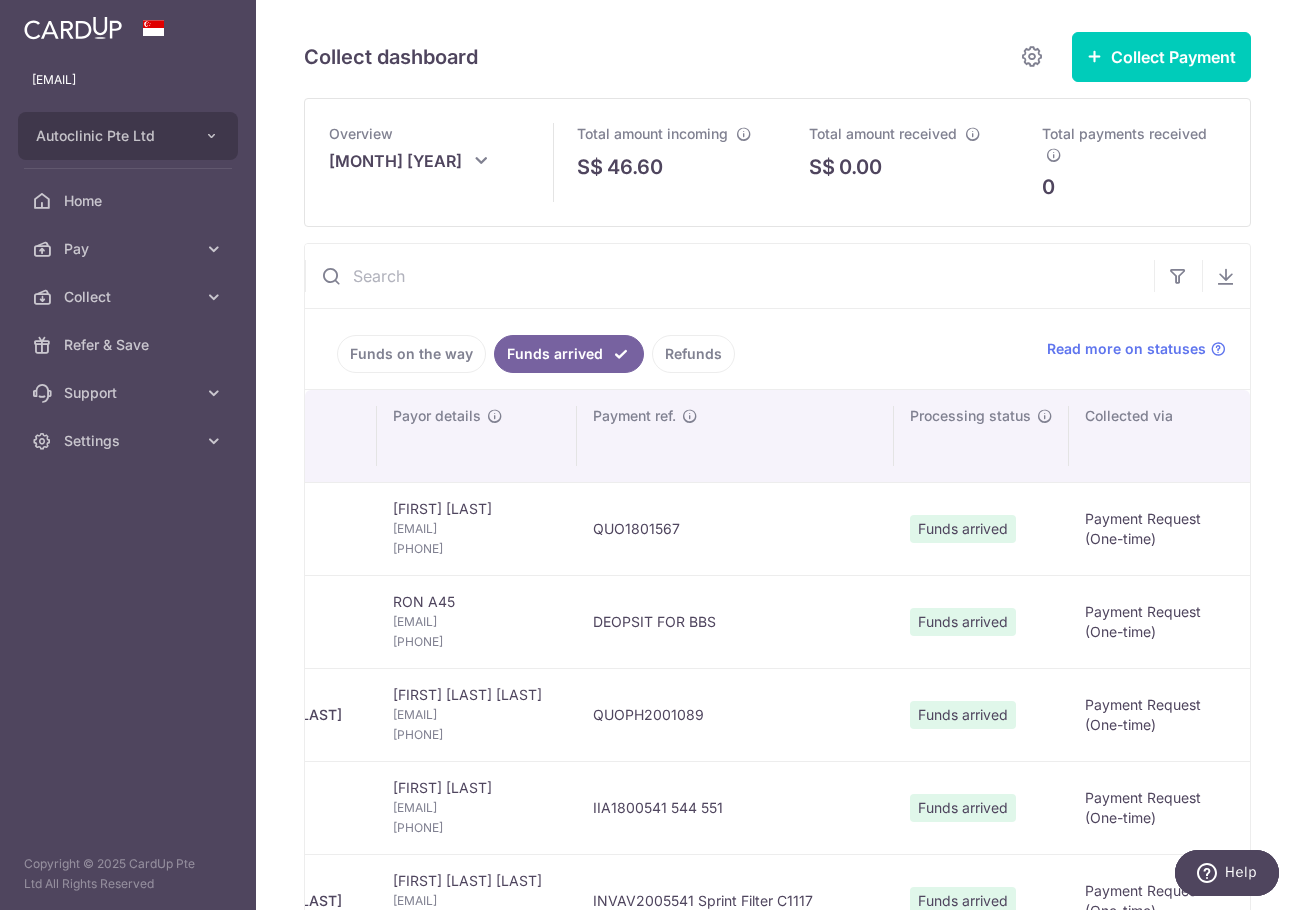 click on "Payment Request   (One-time)" at bounding box center [1176, 621] 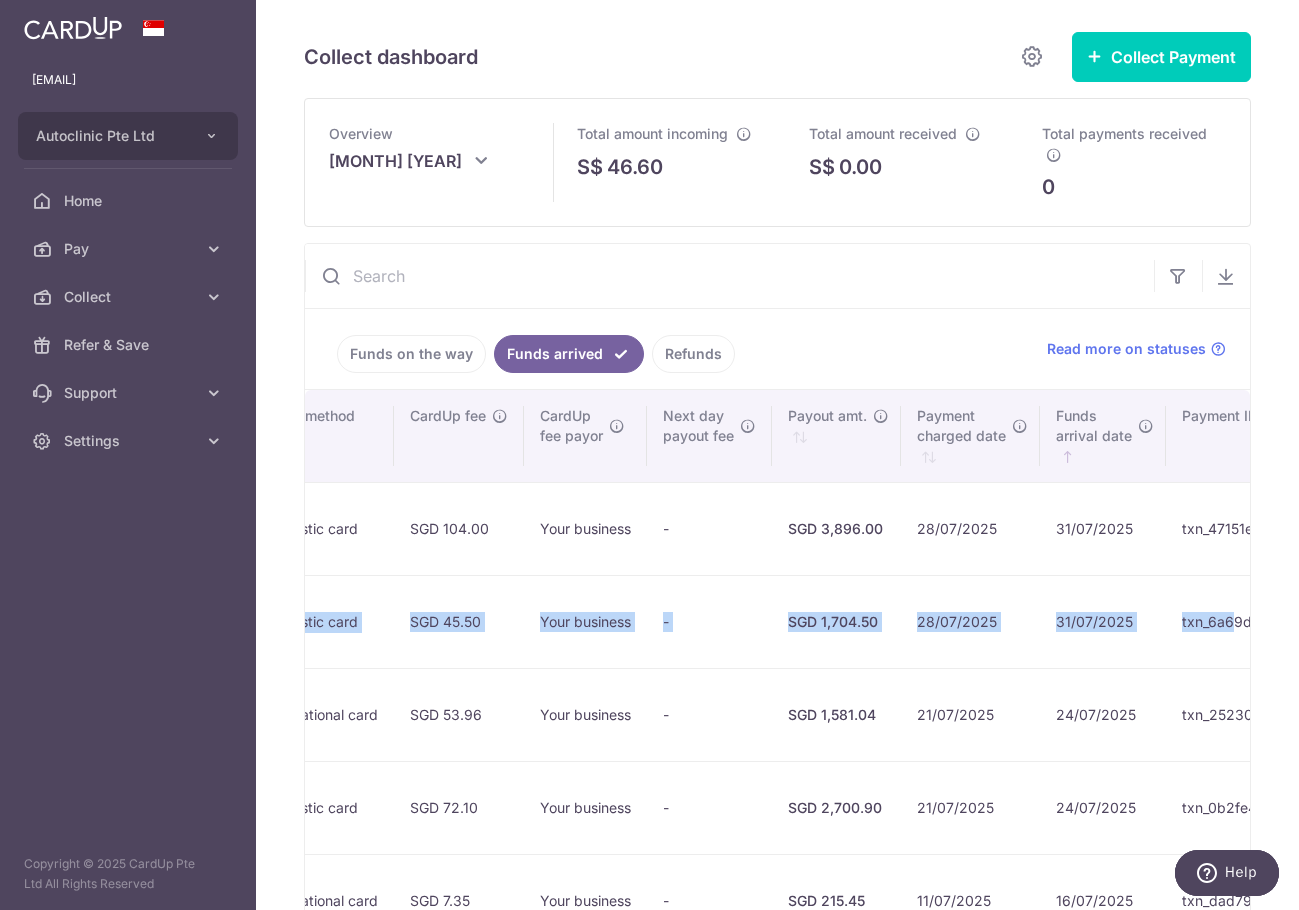 scroll, scrollTop: 0, scrollLeft: 1403, axis: horizontal 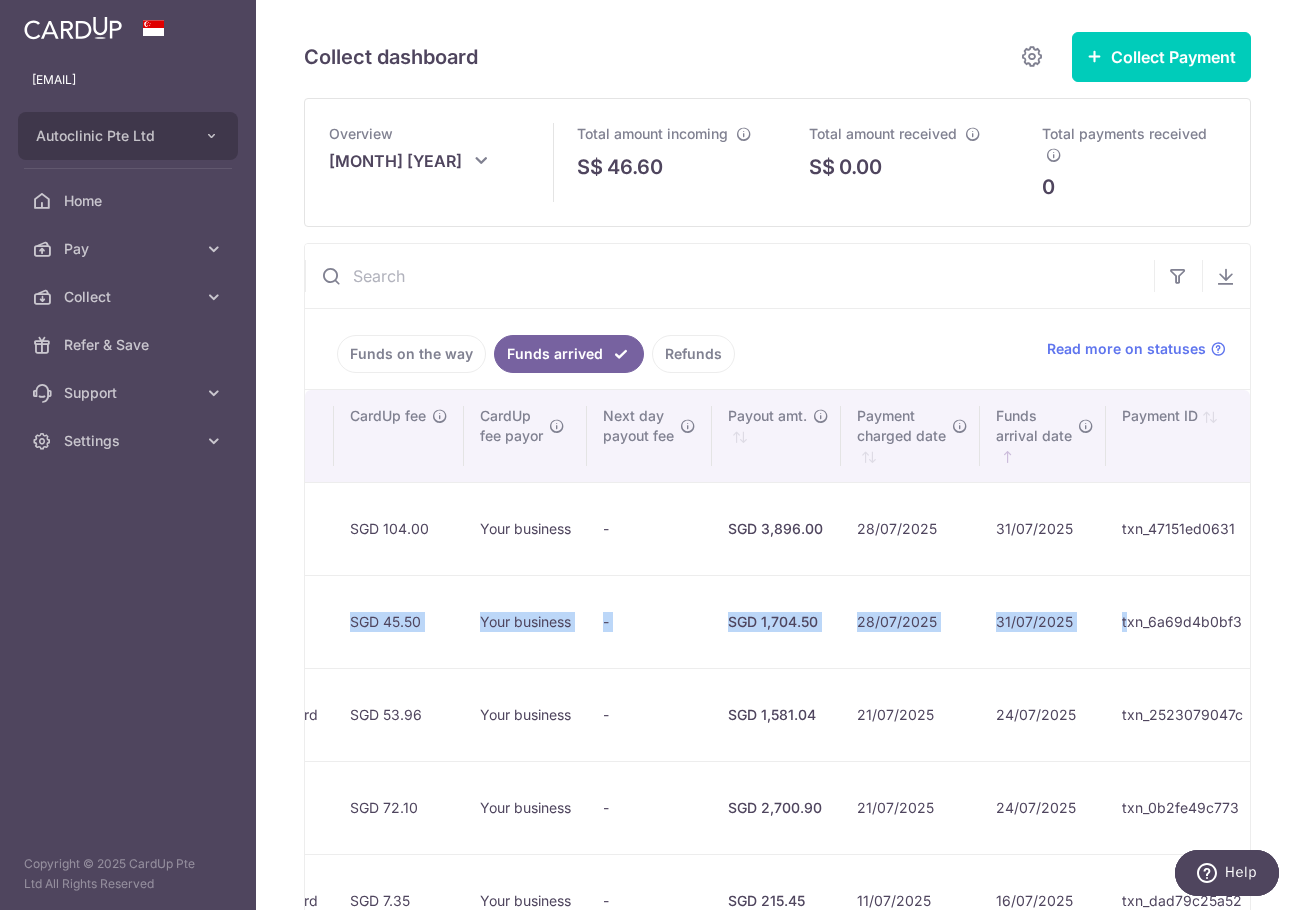 drag, startPoint x: 1238, startPoint y: 635, endPoint x: 1168, endPoint y: 625, distance: 70.71068 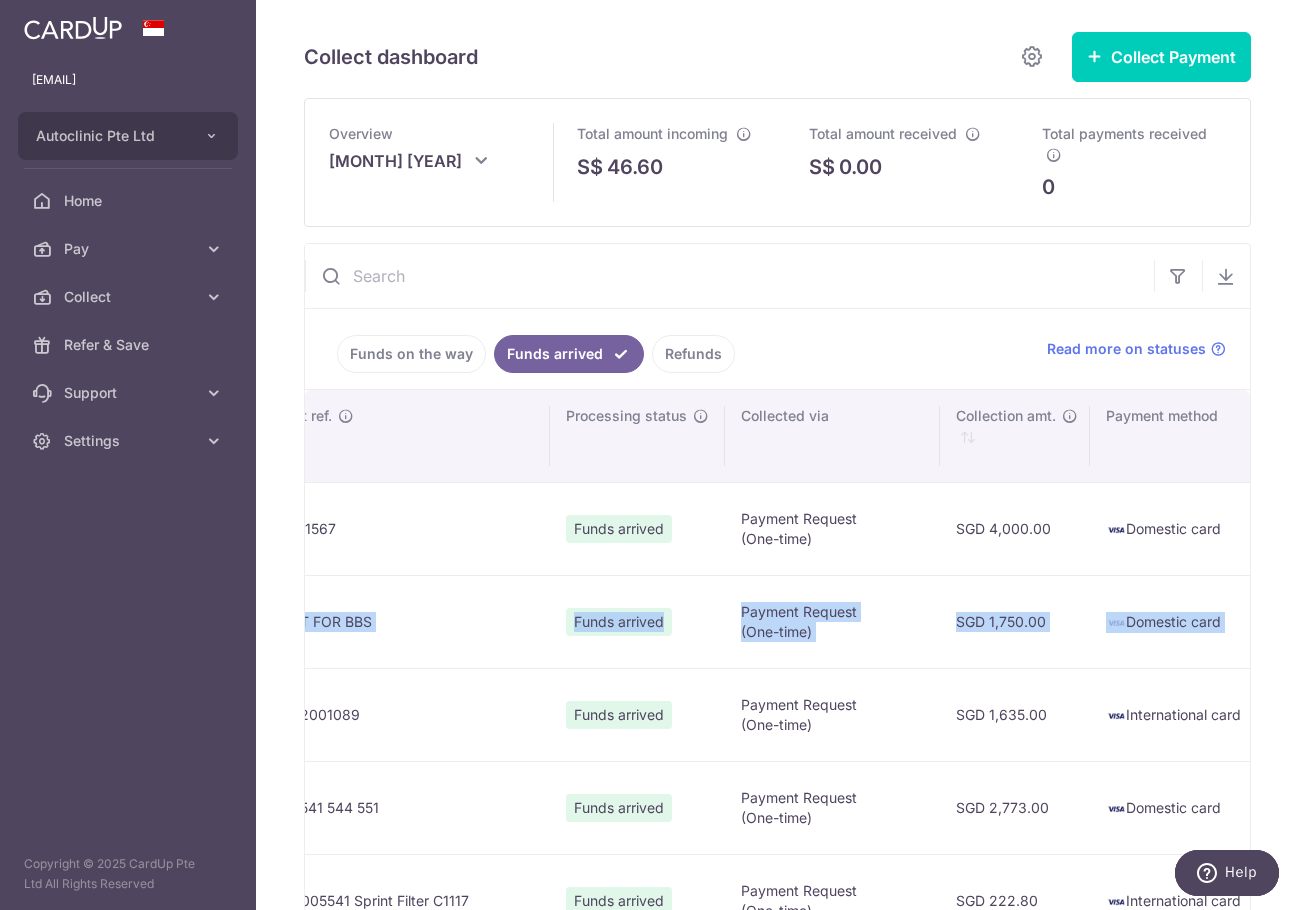 drag, startPoint x: 405, startPoint y: 625, endPoint x: 292, endPoint y: 619, distance: 113.15918 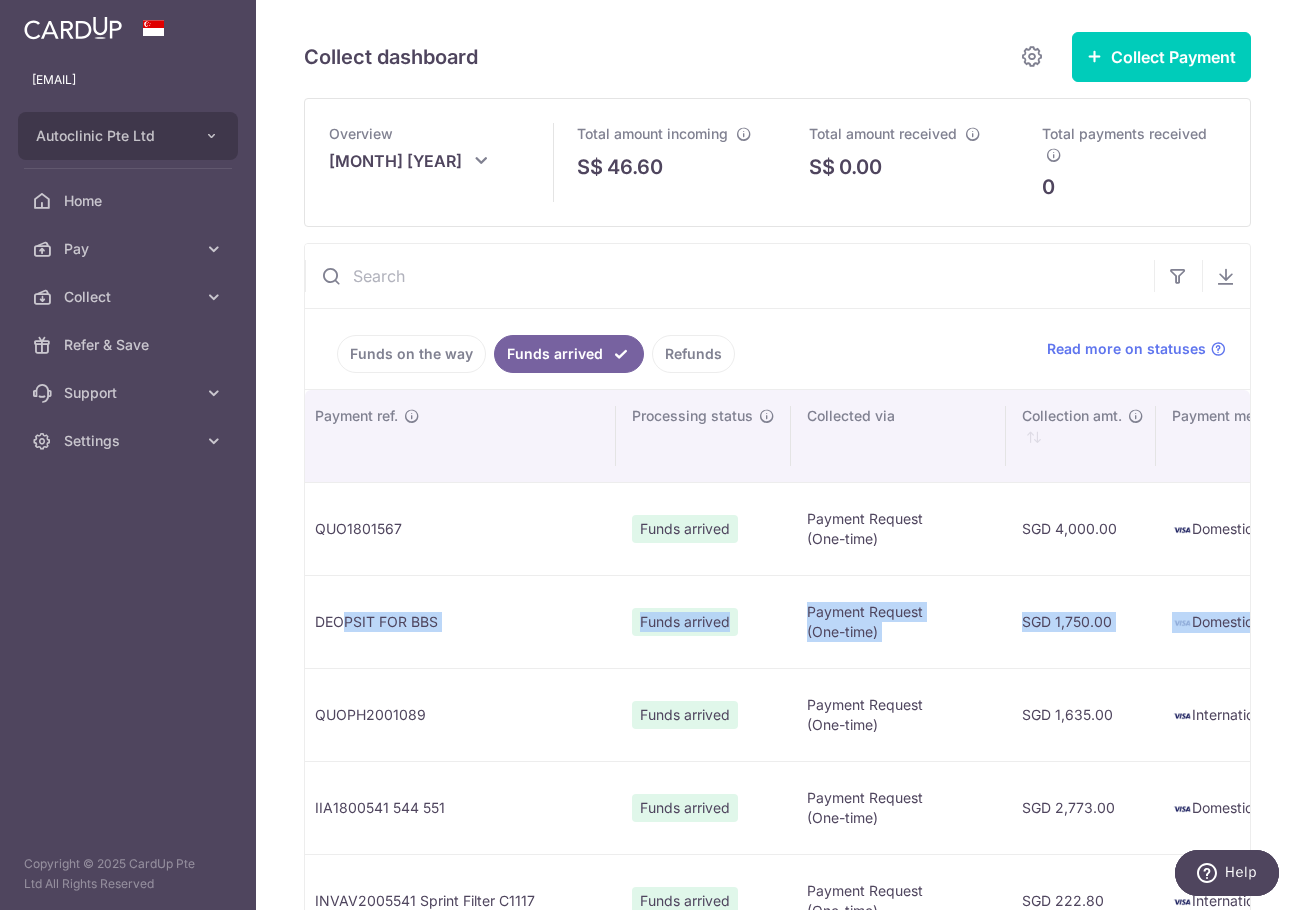 drag, startPoint x: 1089, startPoint y: 622, endPoint x: 1101, endPoint y: 622, distance: 12 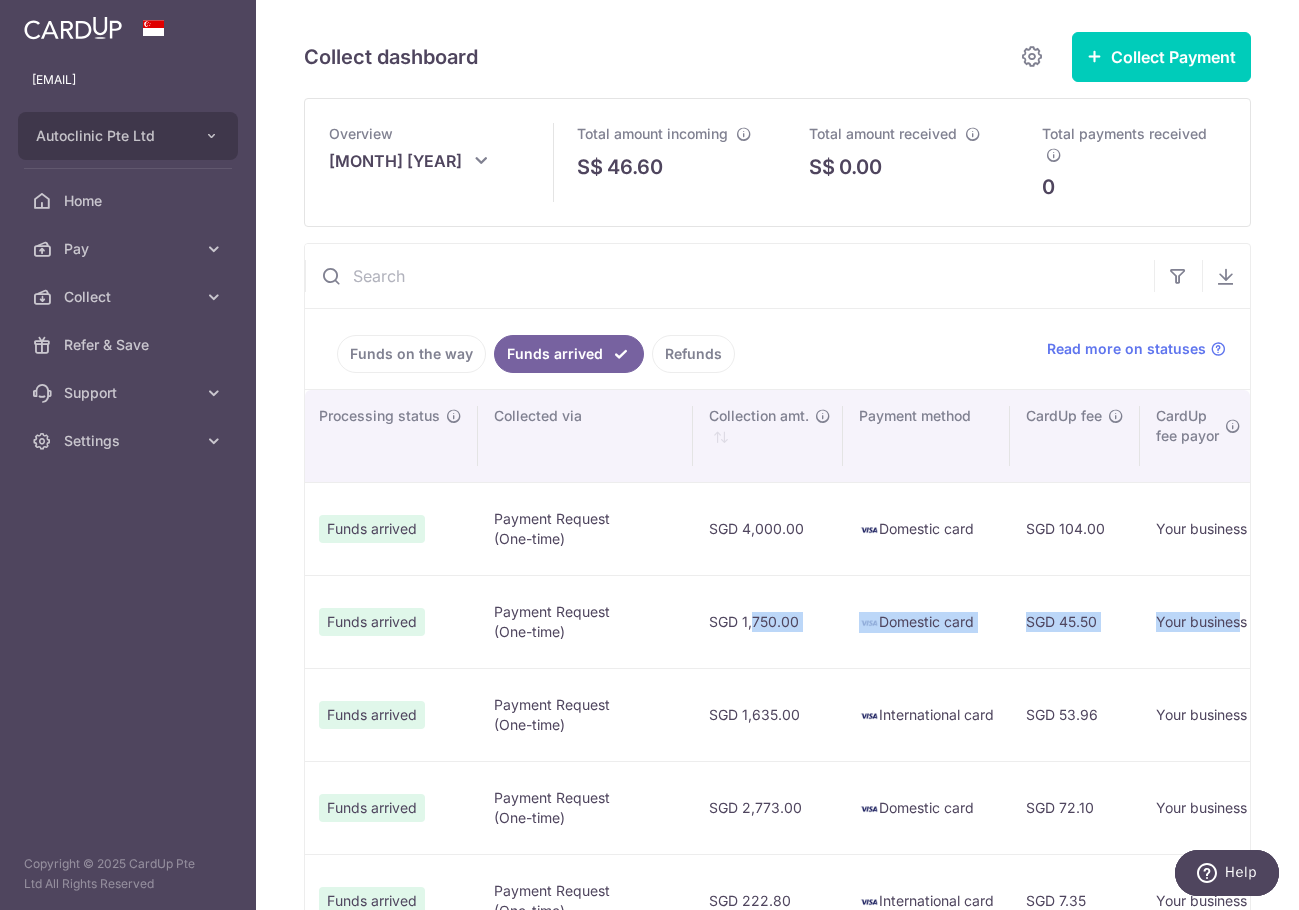 scroll, scrollTop: 0, scrollLeft: 796, axis: horizontal 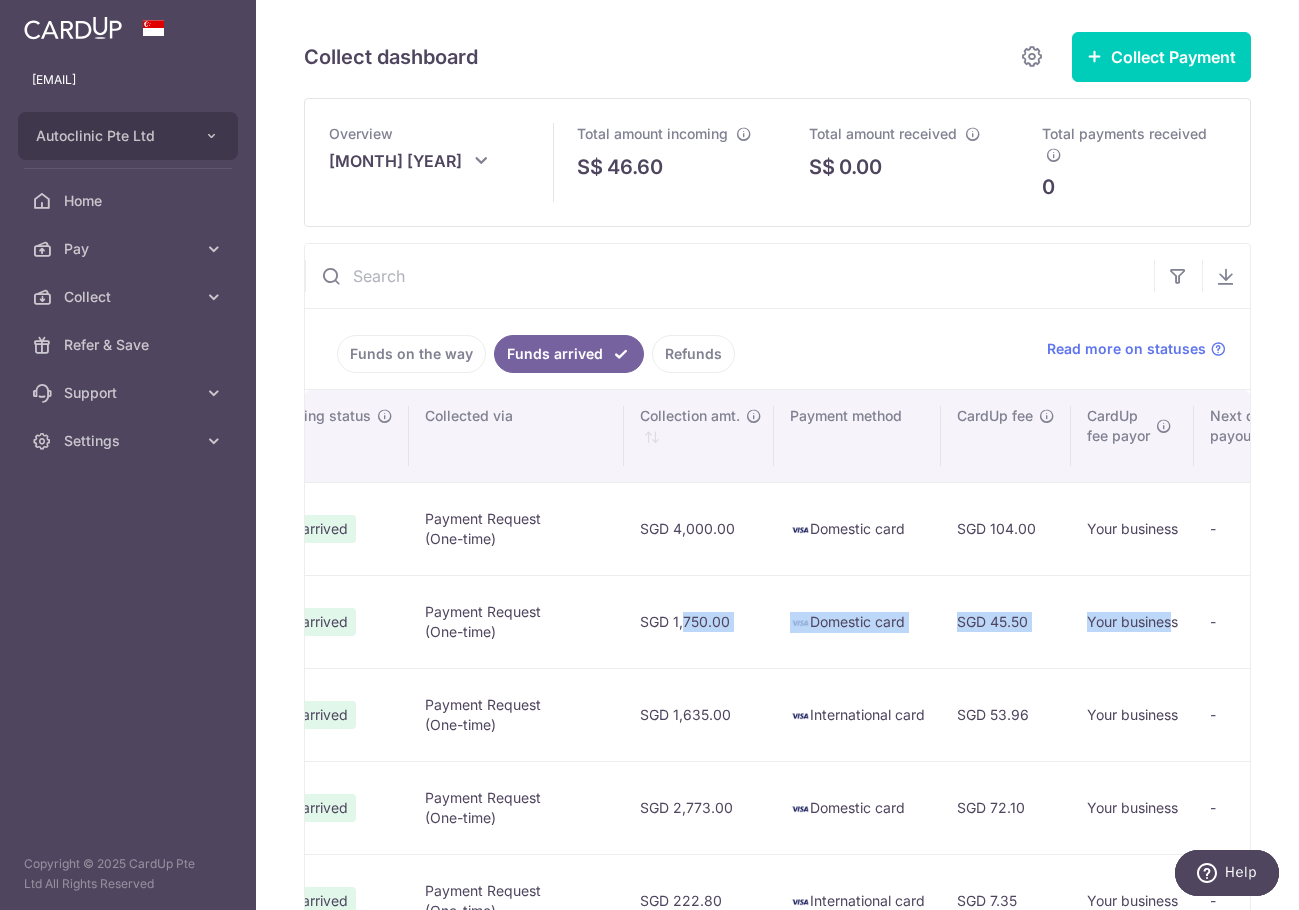 drag, startPoint x: 1153, startPoint y: 622, endPoint x: 1214, endPoint y: 633, distance: 61.983868 